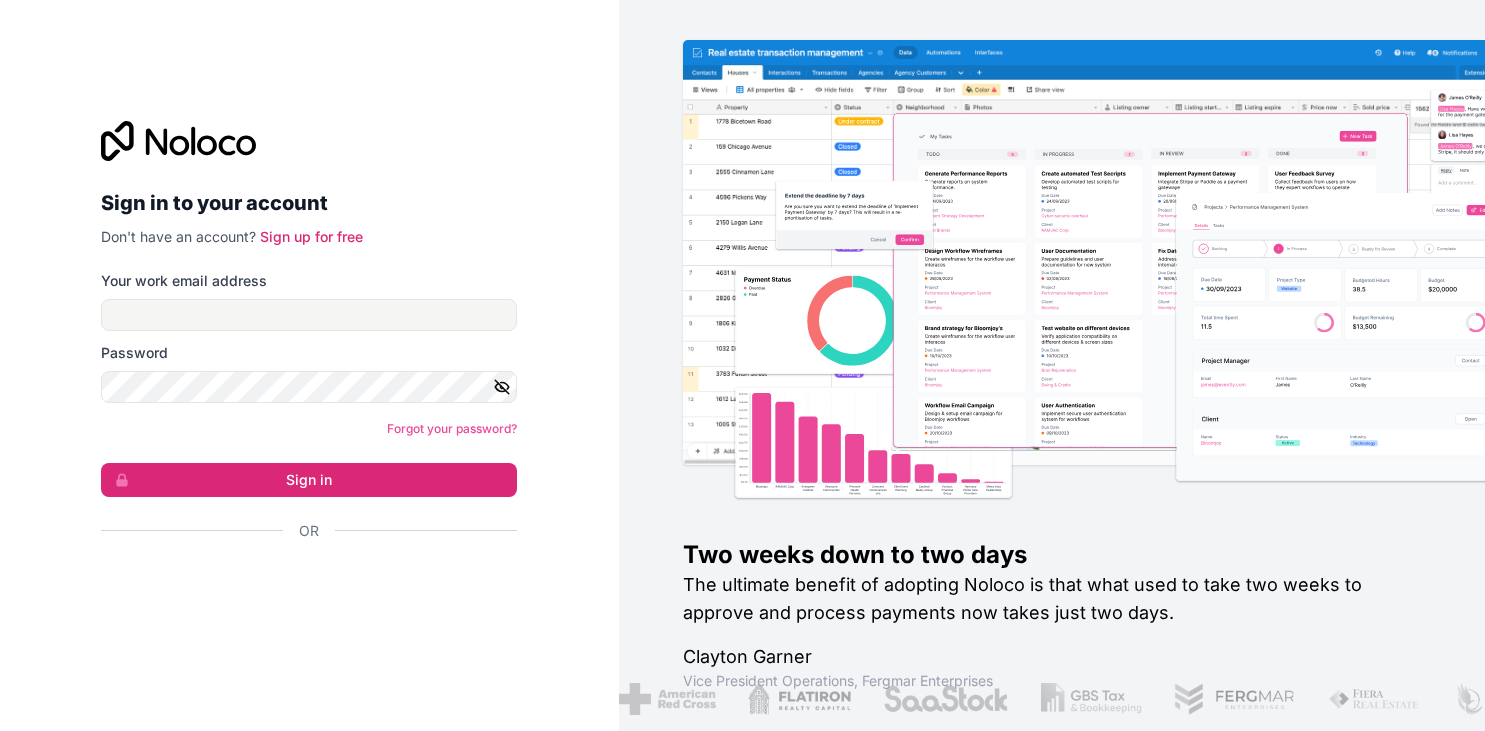 scroll, scrollTop: 0, scrollLeft: 0, axis: both 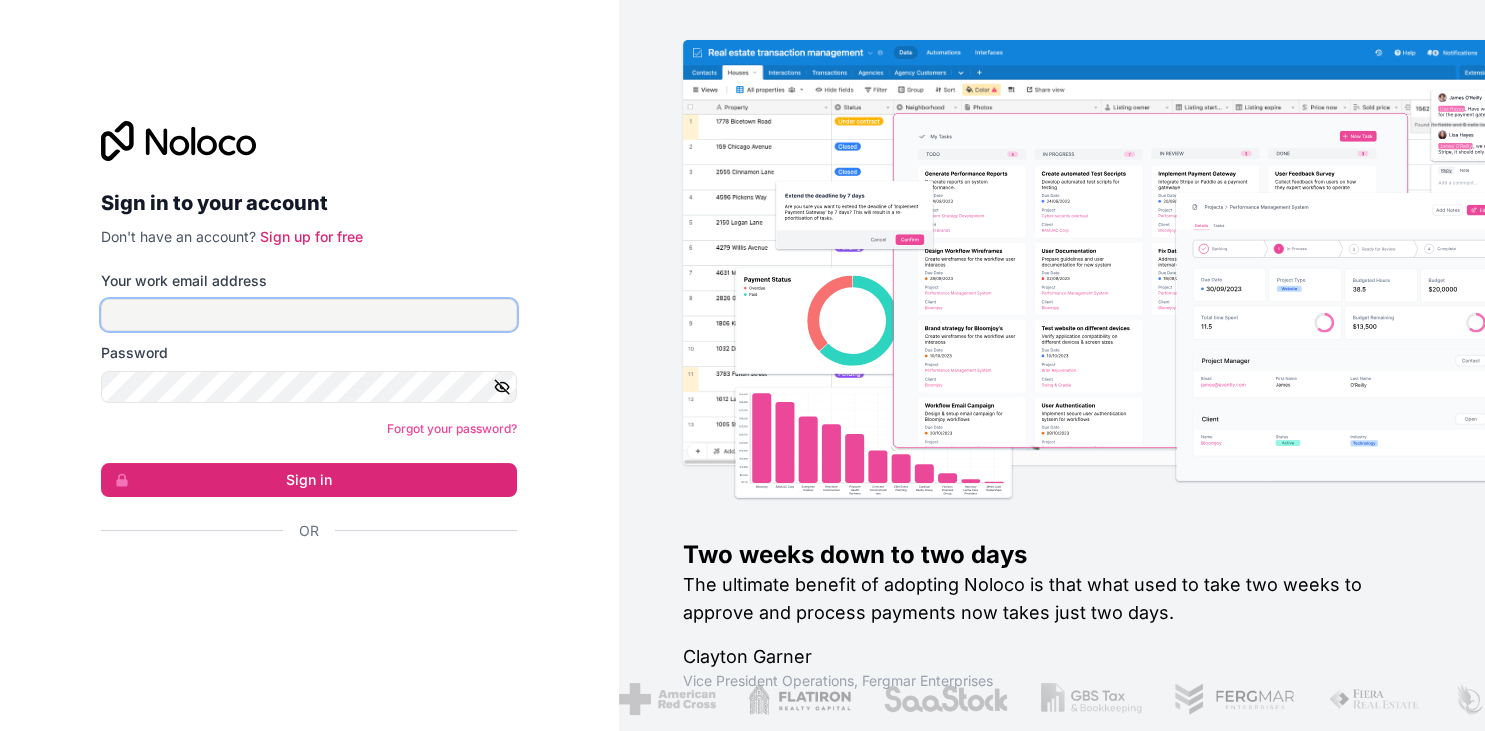click on "Your work email address" at bounding box center [309, 315] 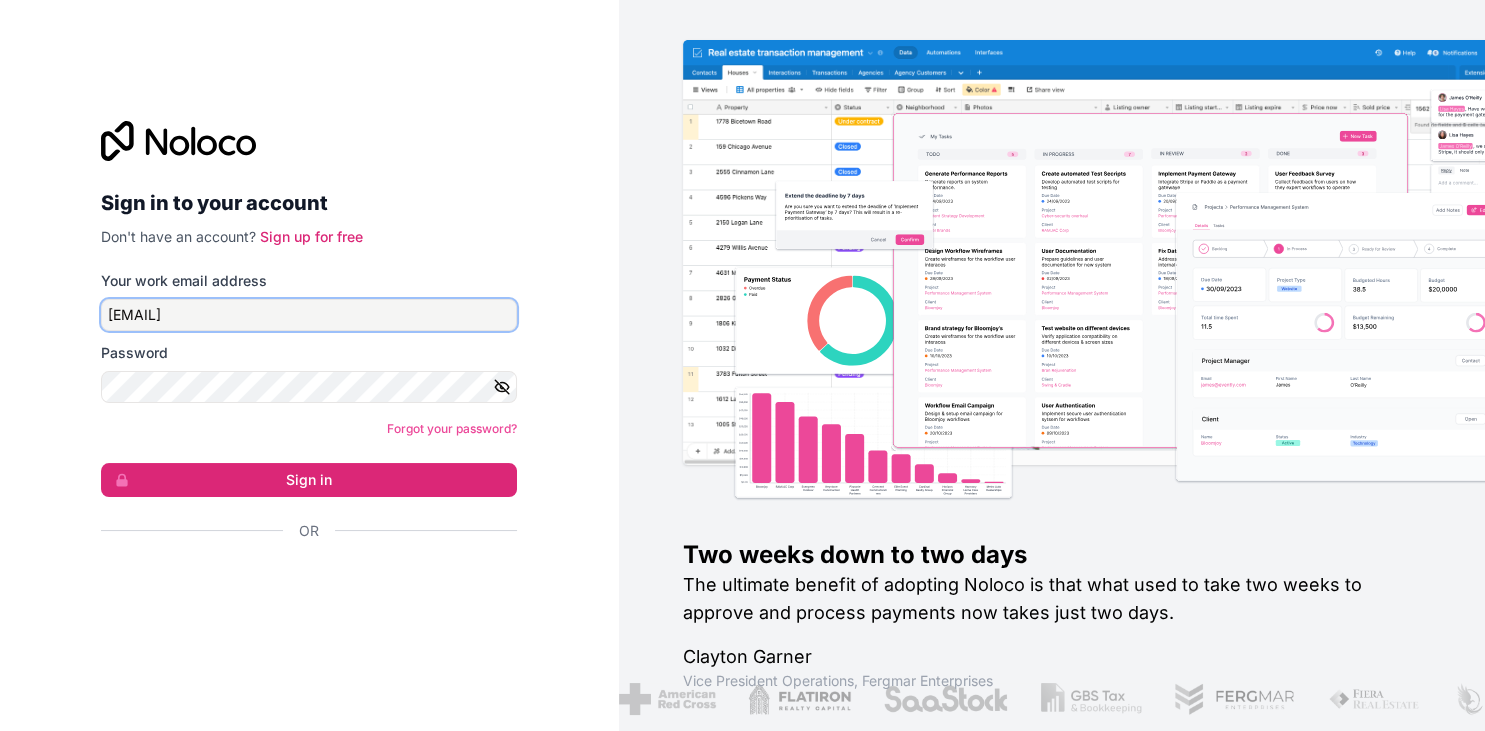 click on "[EMAIL]" at bounding box center [309, 315] 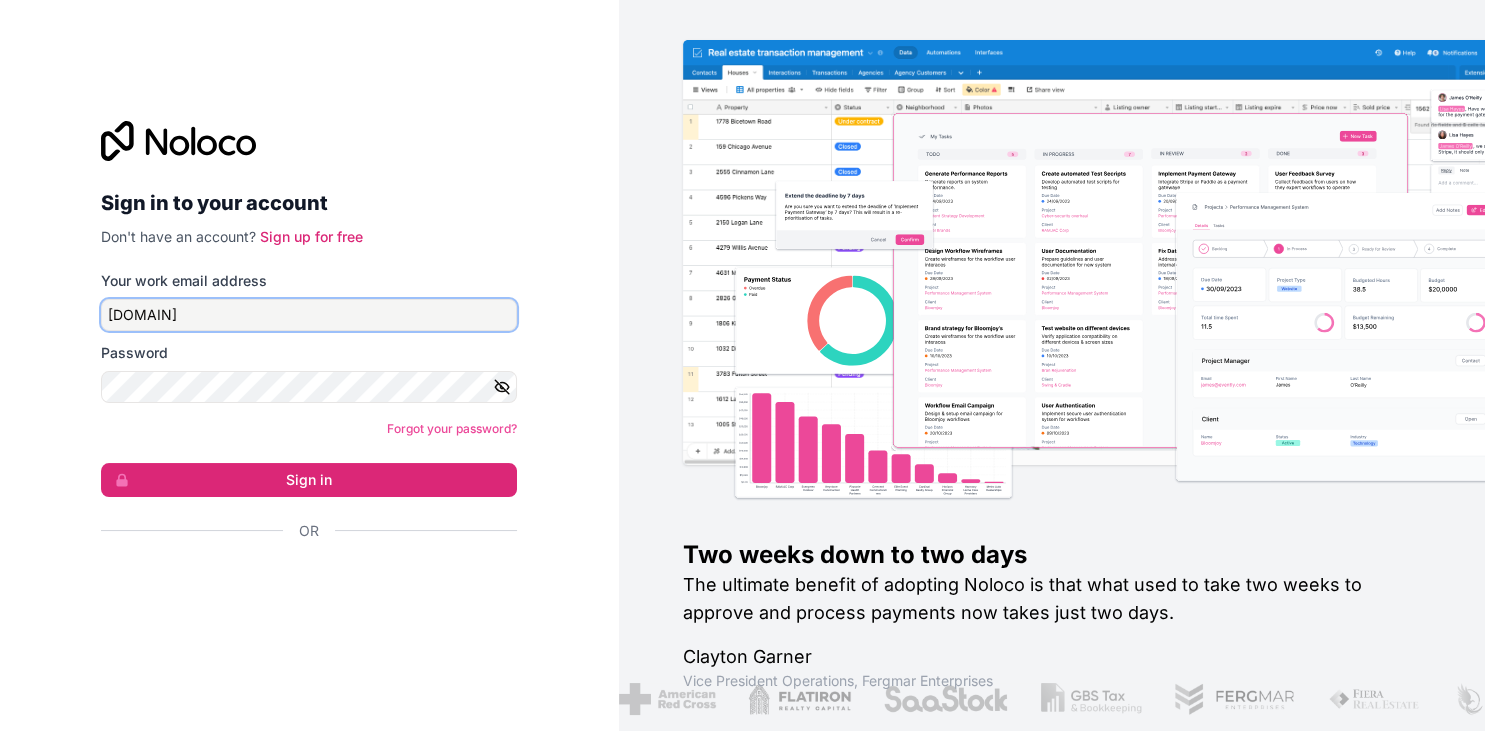 click on "[DOMAIN]" at bounding box center [309, 315] 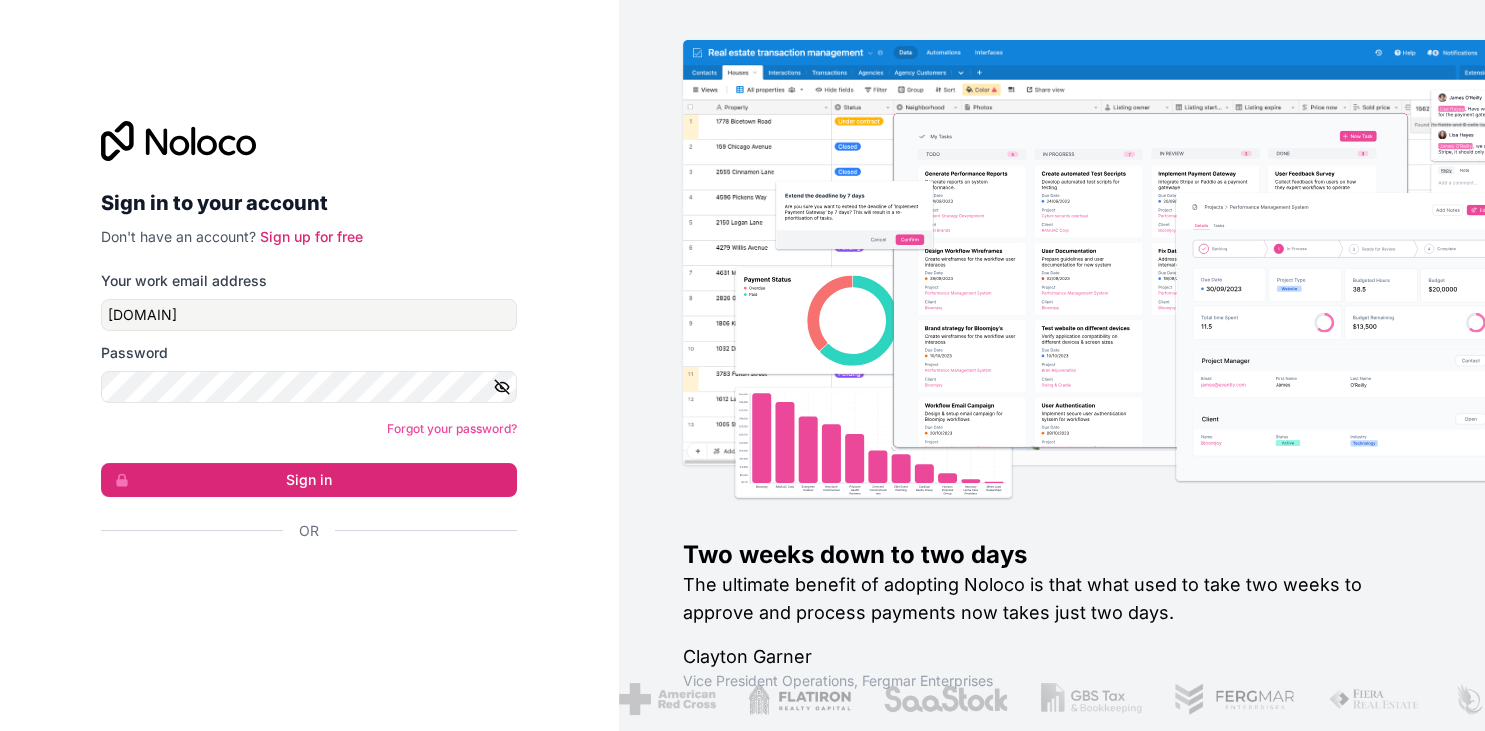click 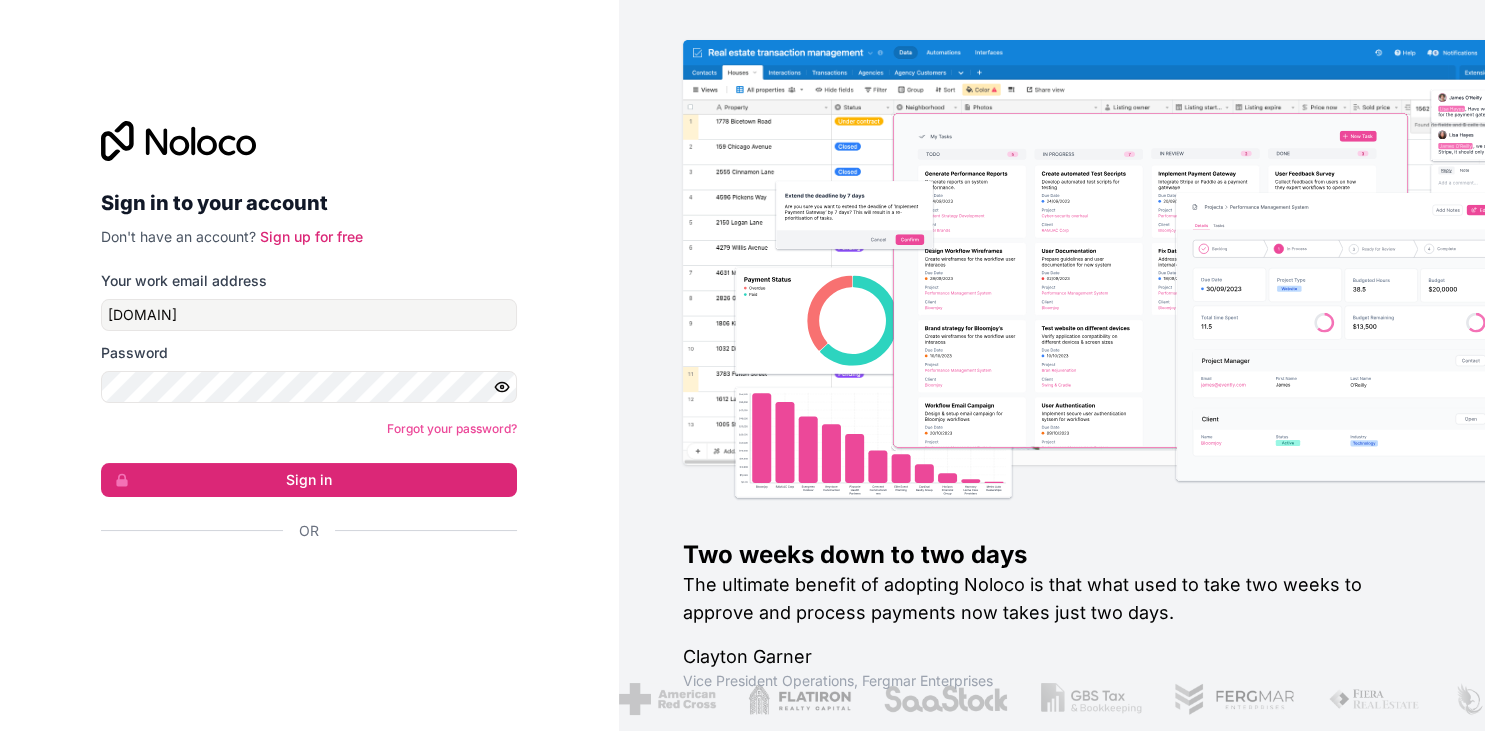 type 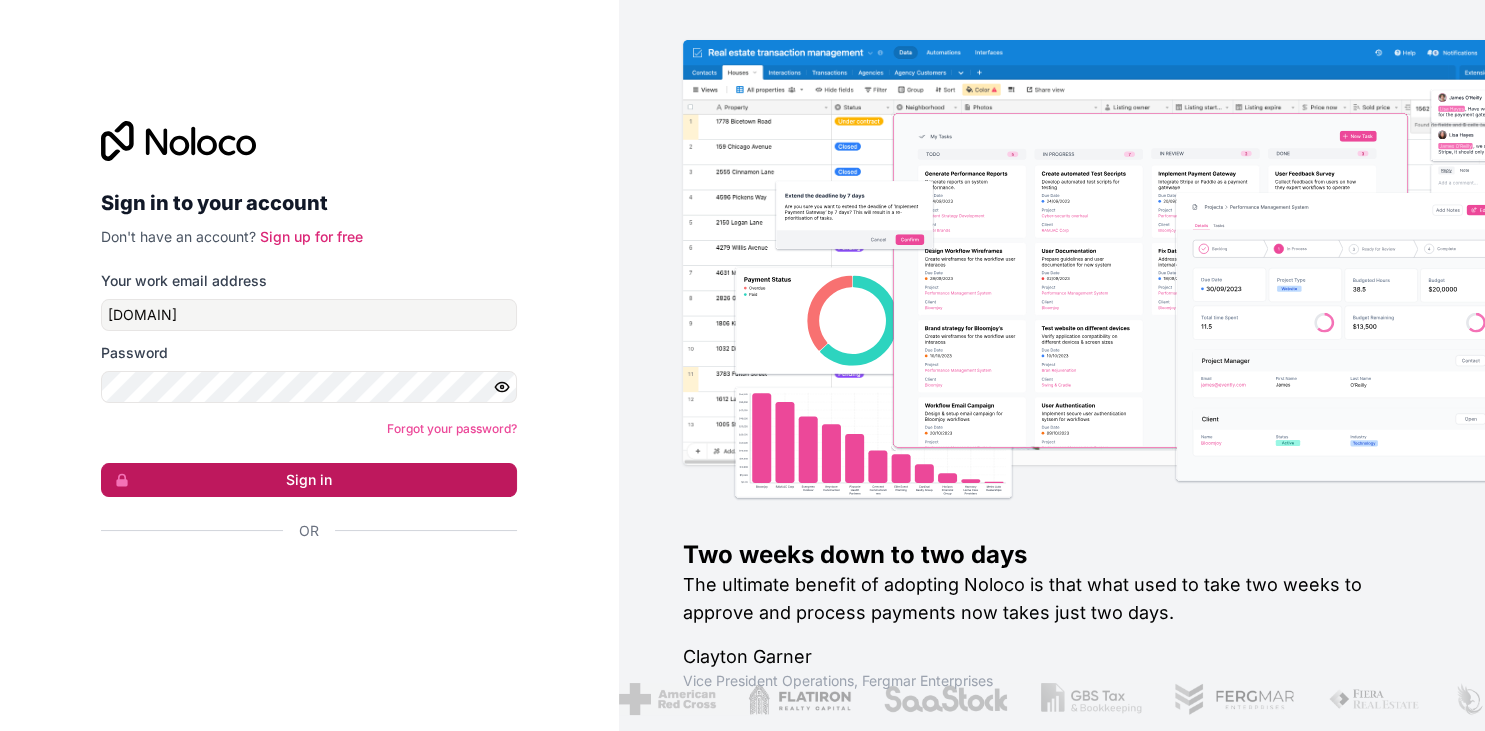 click on "Sign in" at bounding box center (309, 480) 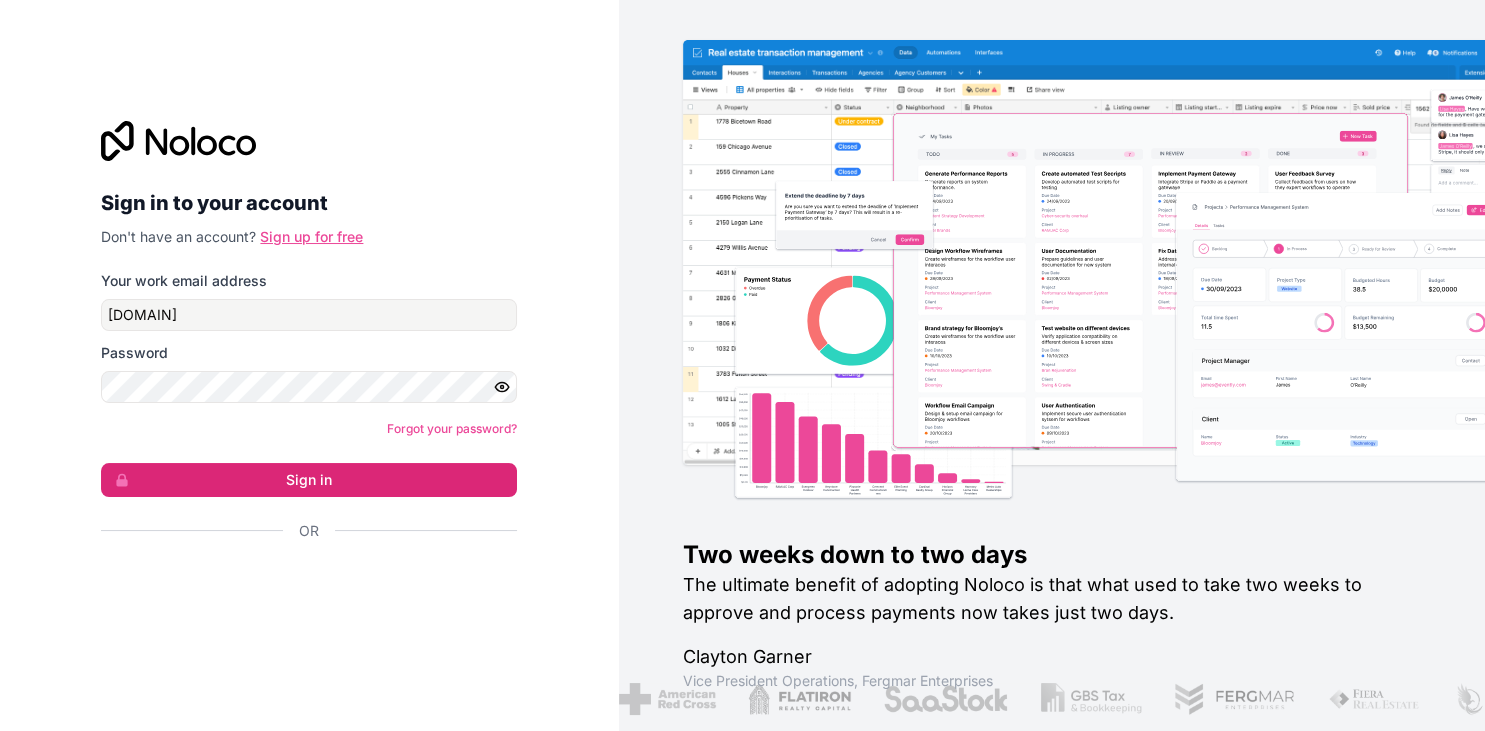 click on "Sign up for free" at bounding box center [311, 236] 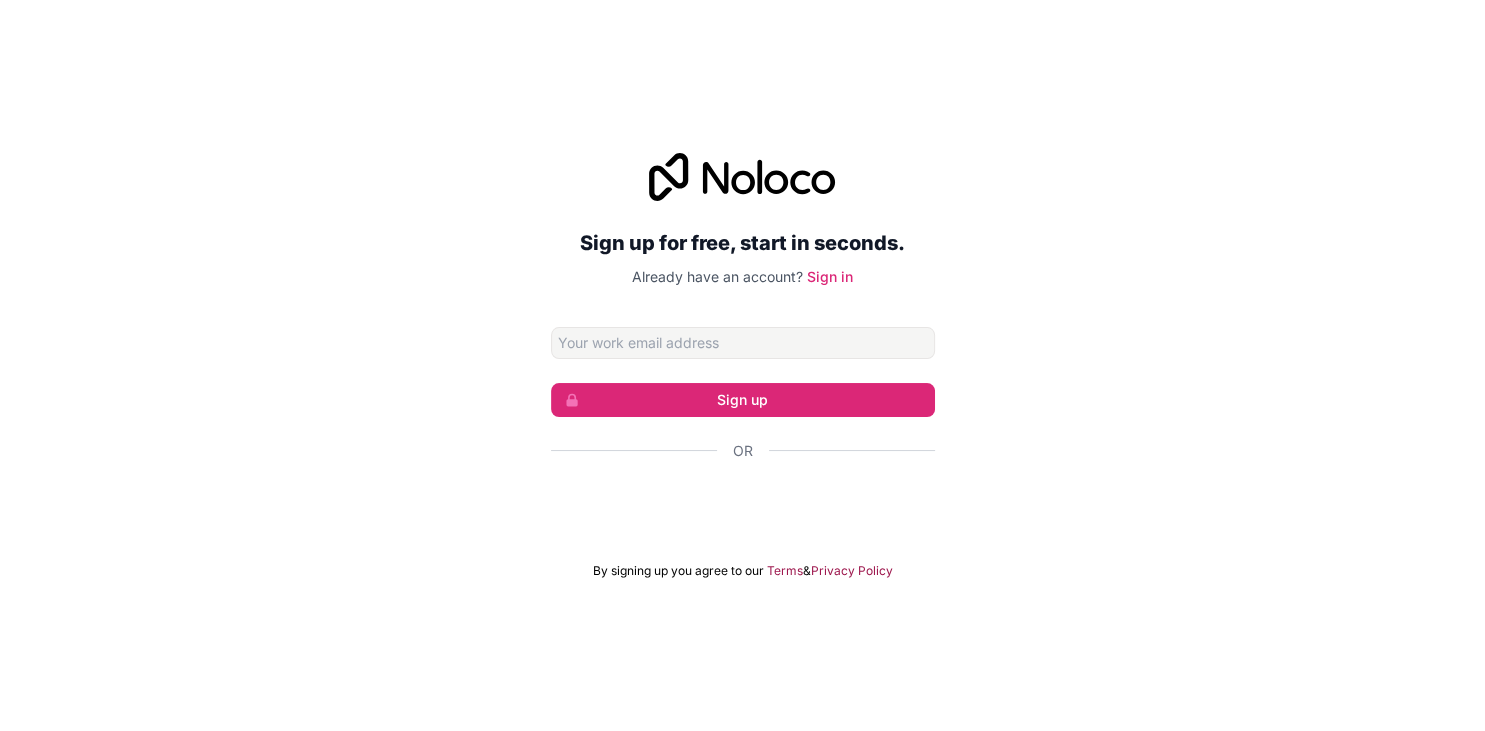 click at bounding box center (743, 343) 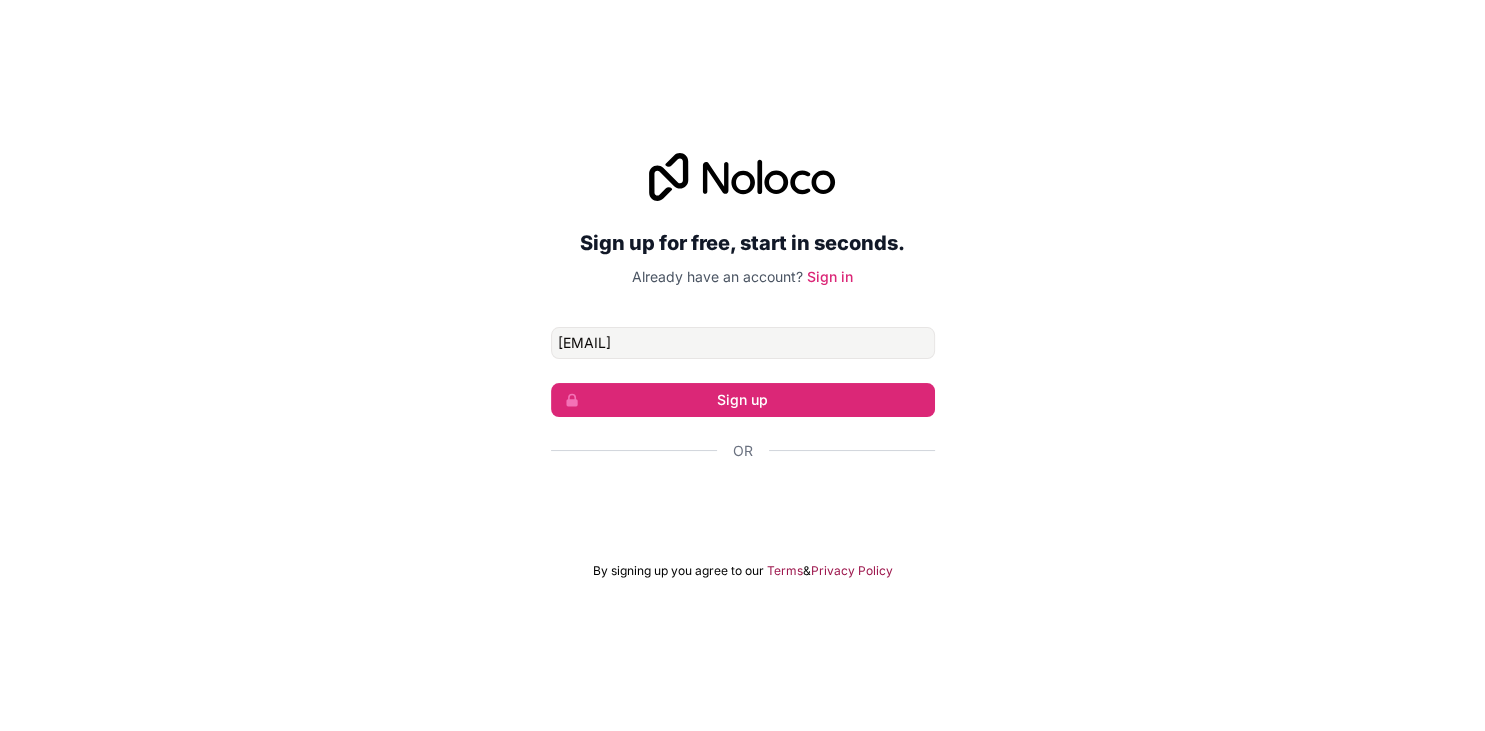 click on "Sign up" at bounding box center [743, 400] 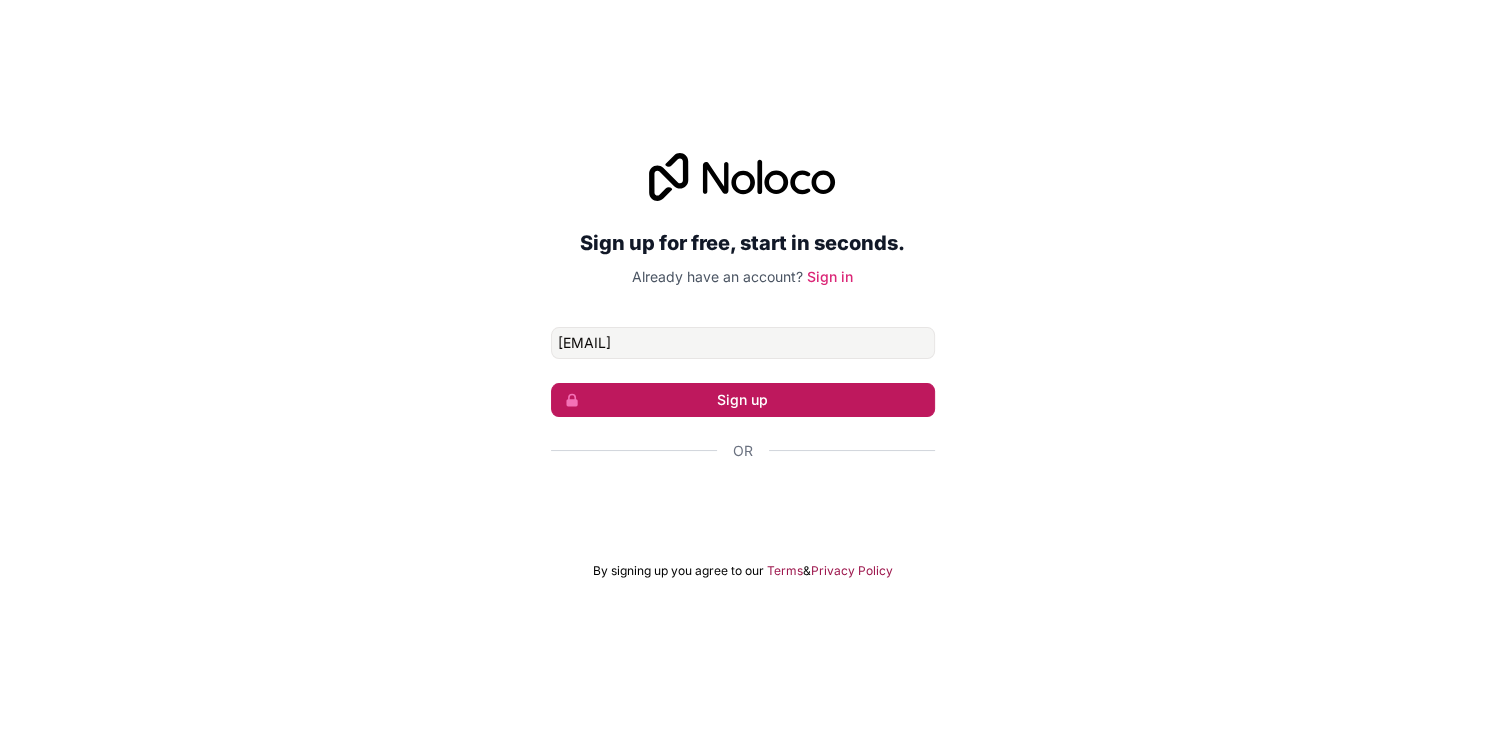 click on "Sign up" at bounding box center (743, 400) 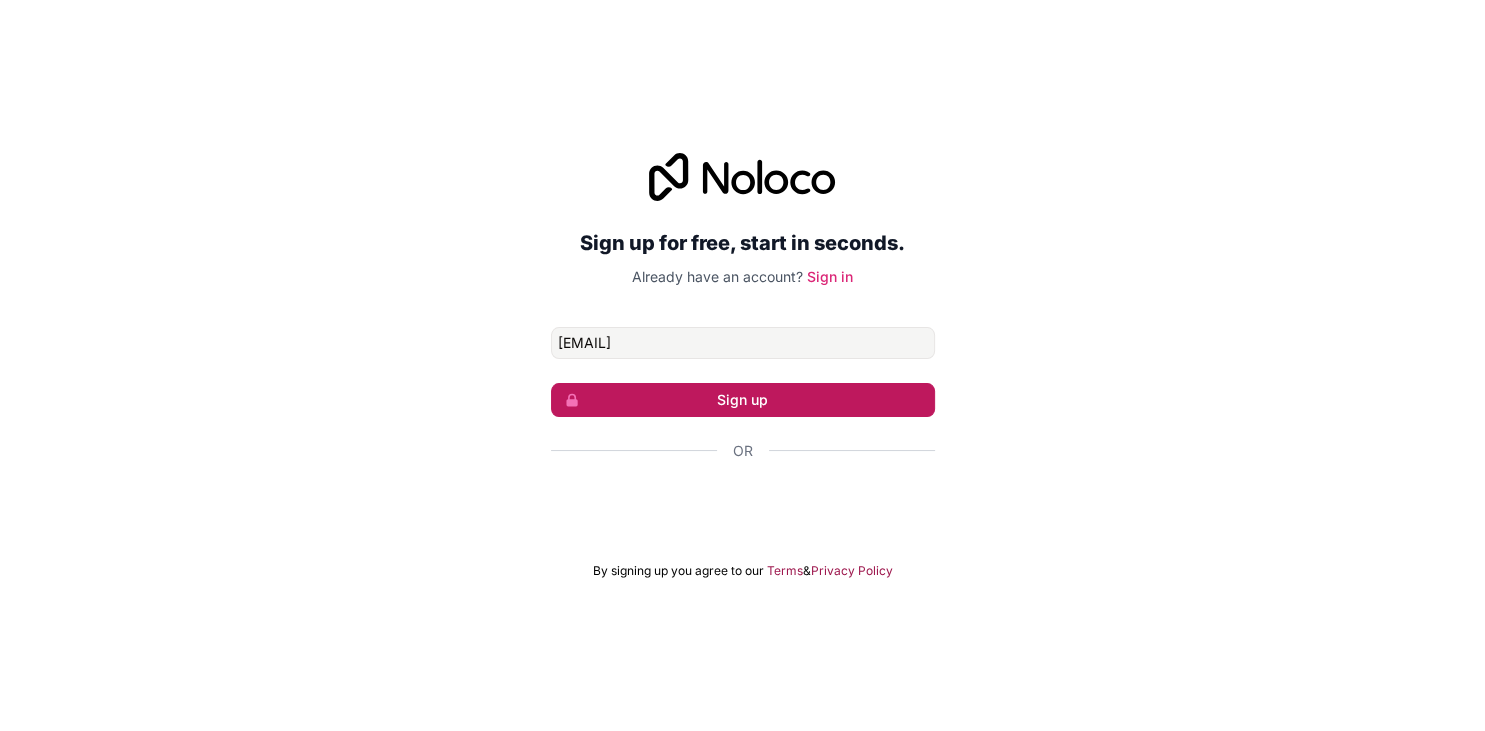 click on "Sign up" at bounding box center (743, 400) 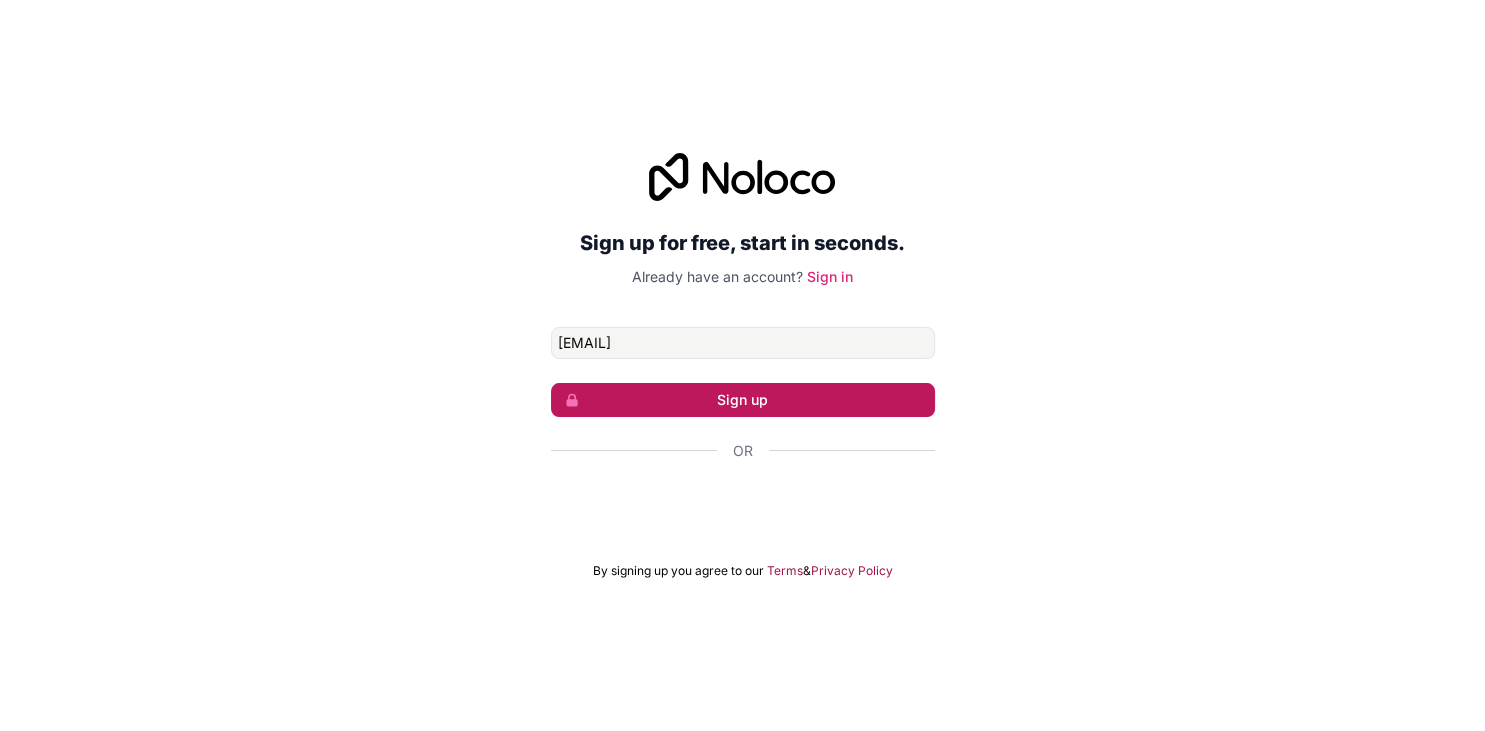 click on "Sign up" at bounding box center (743, 400) 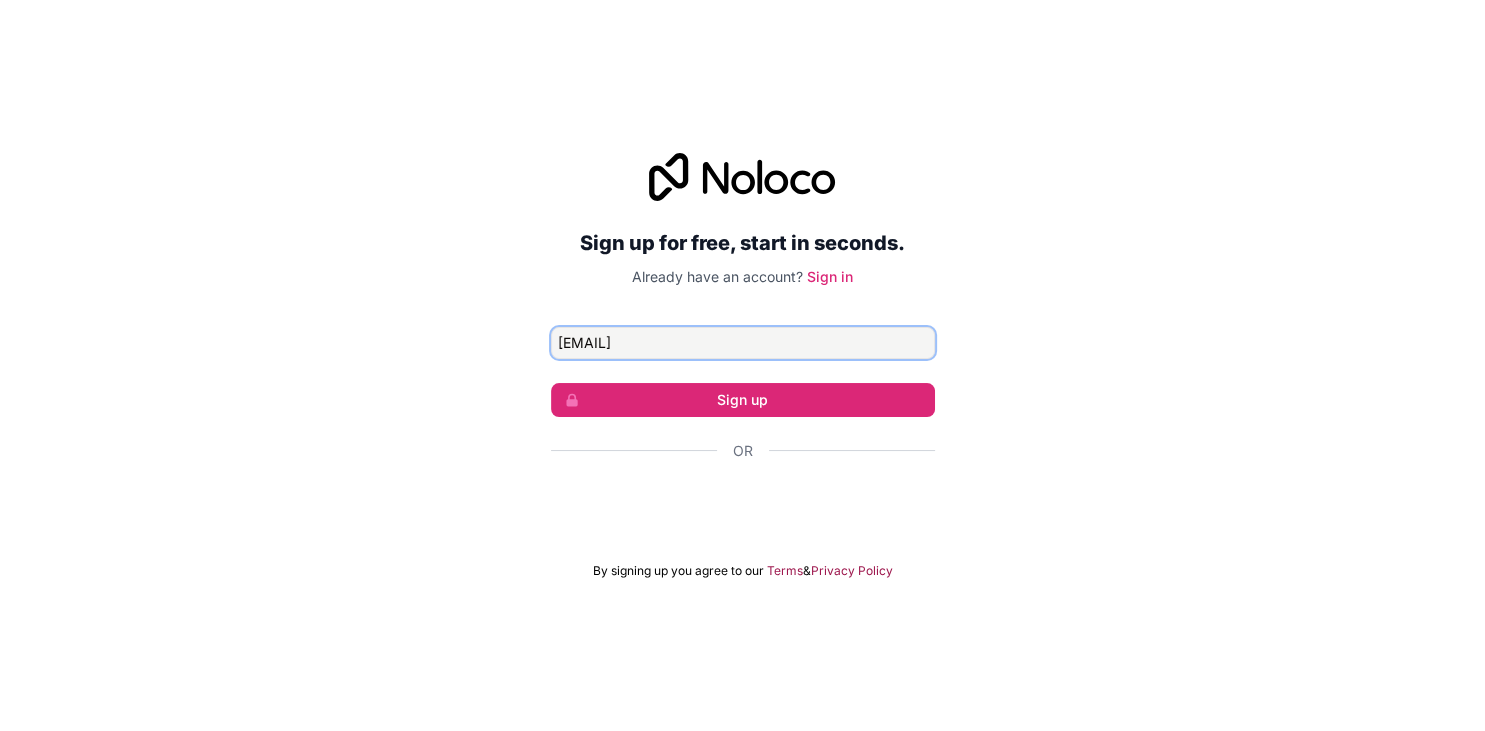 click on "[EMAIL]" at bounding box center (743, 343) 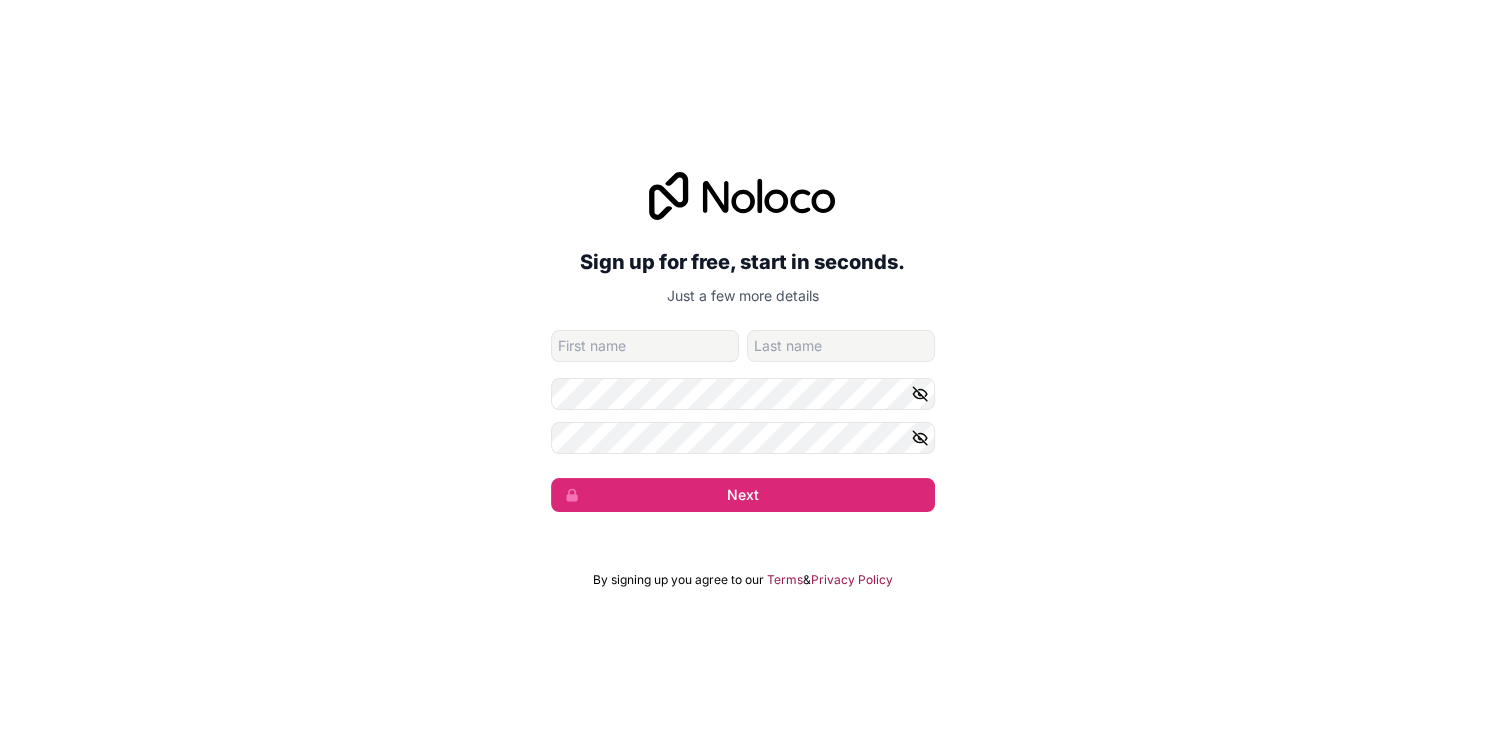 click at bounding box center [645, 346] 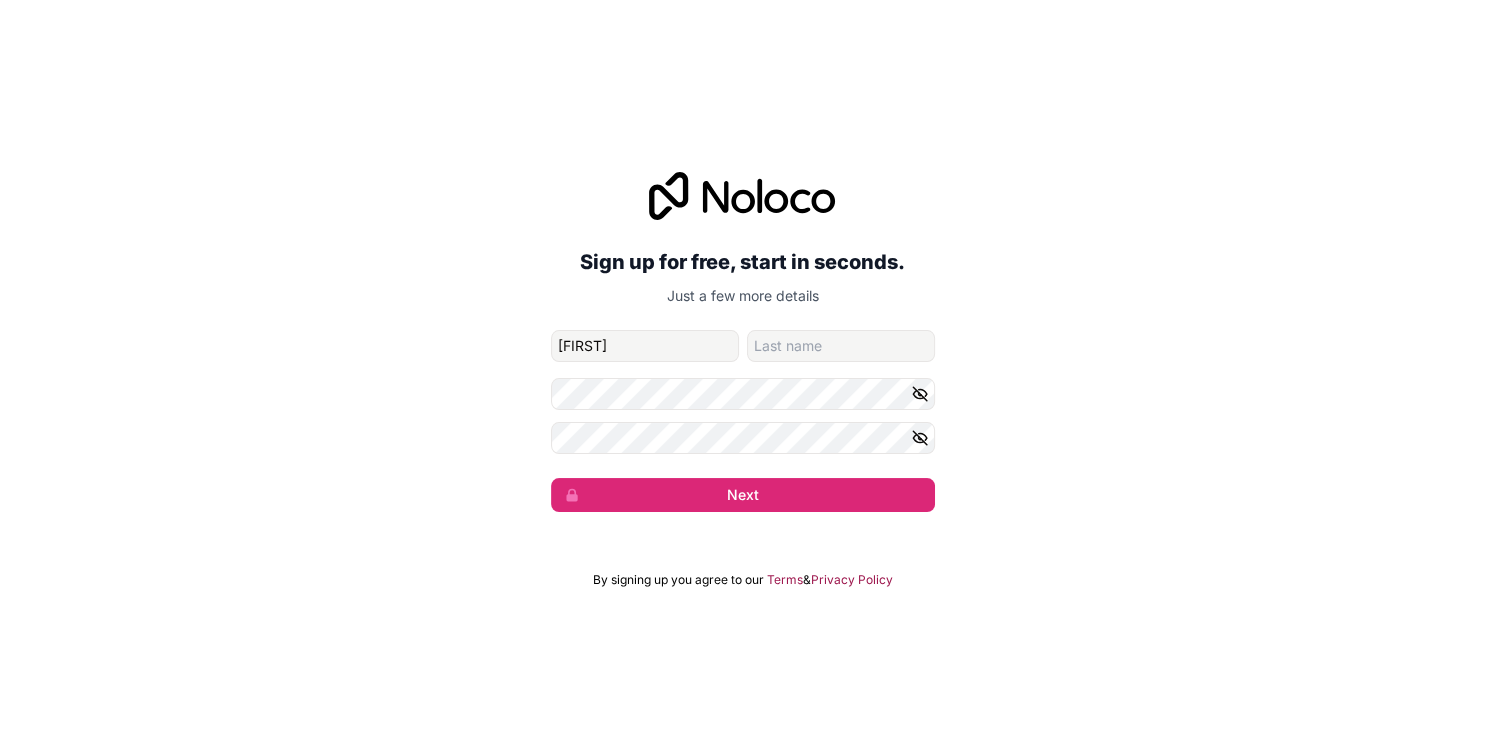 type on "[FIRST]" 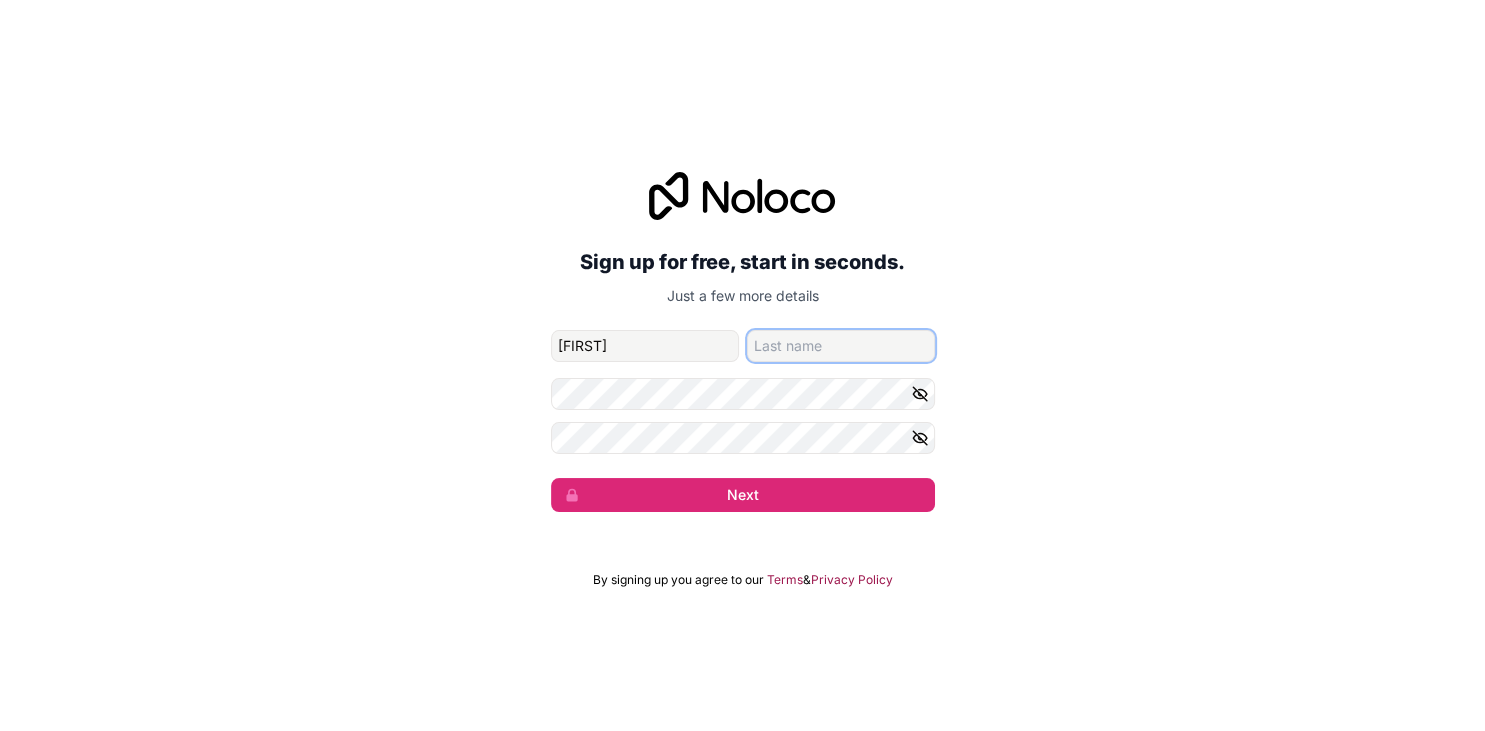 click at bounding box center [841, 346] 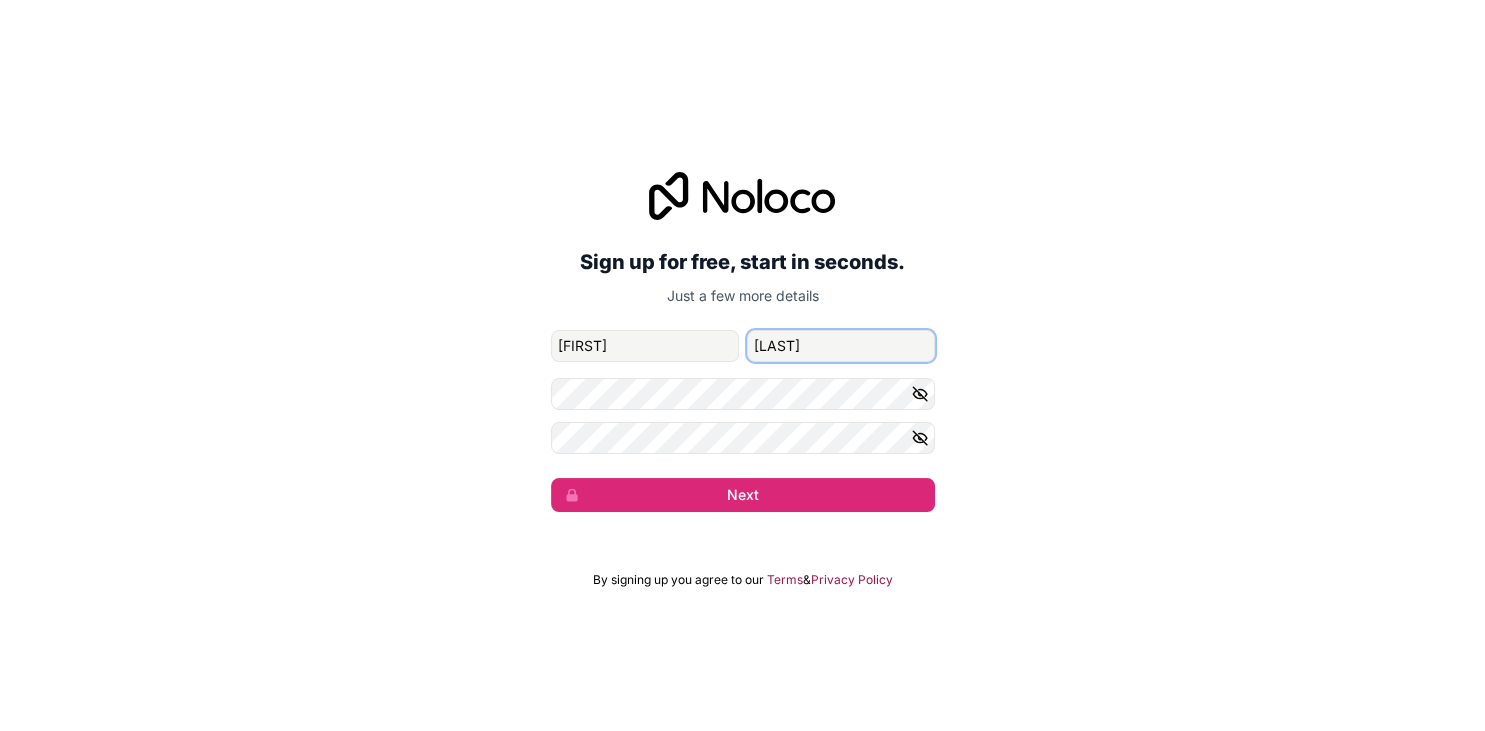 type on "[LAST]" 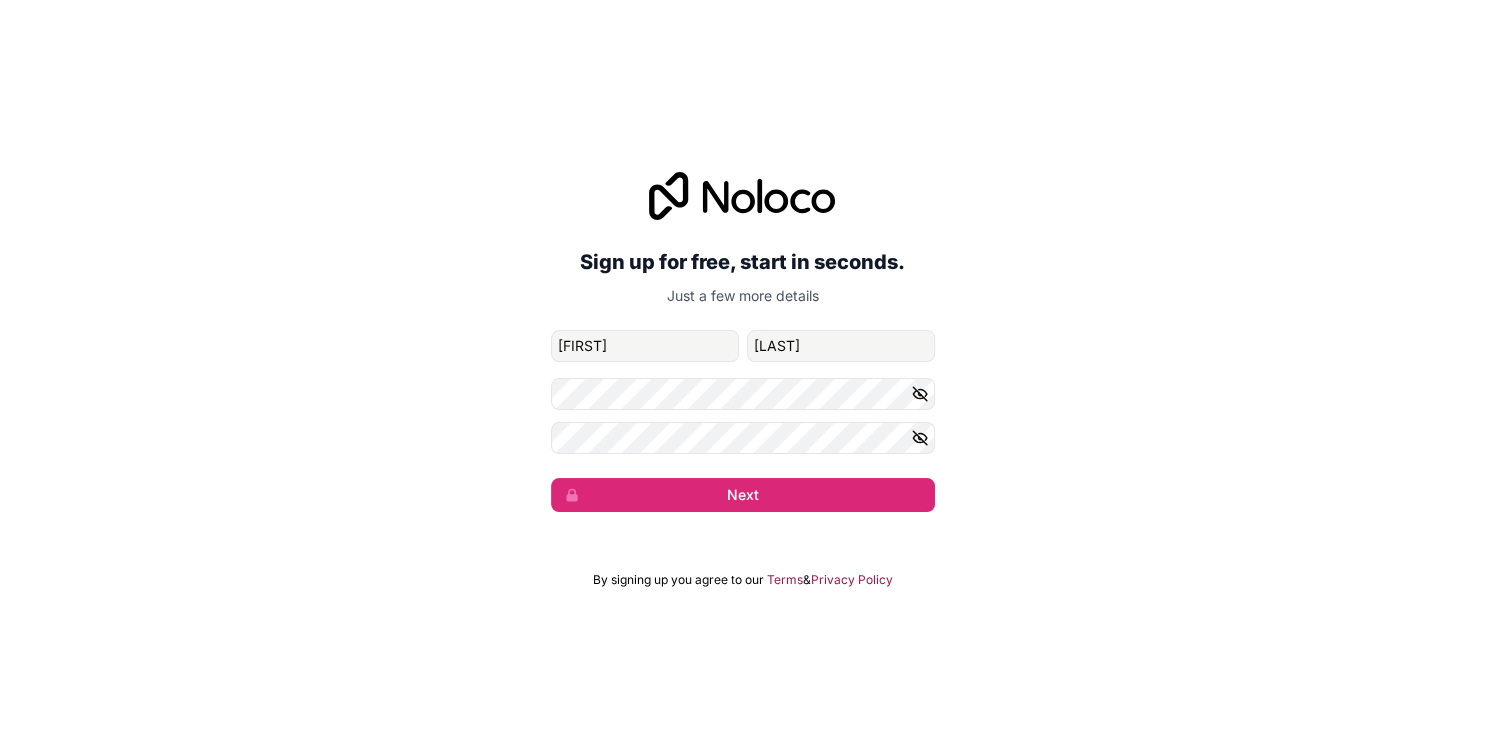 click 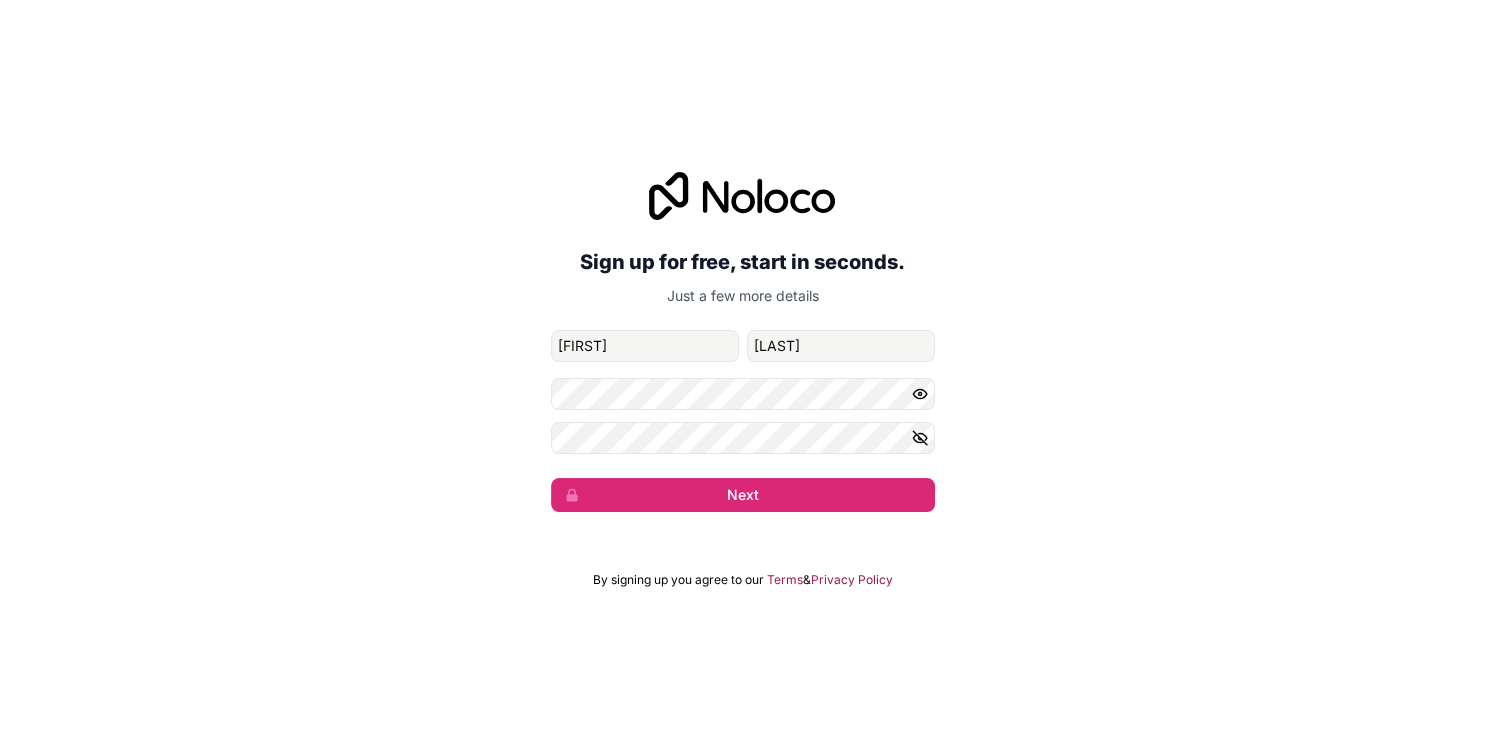 click 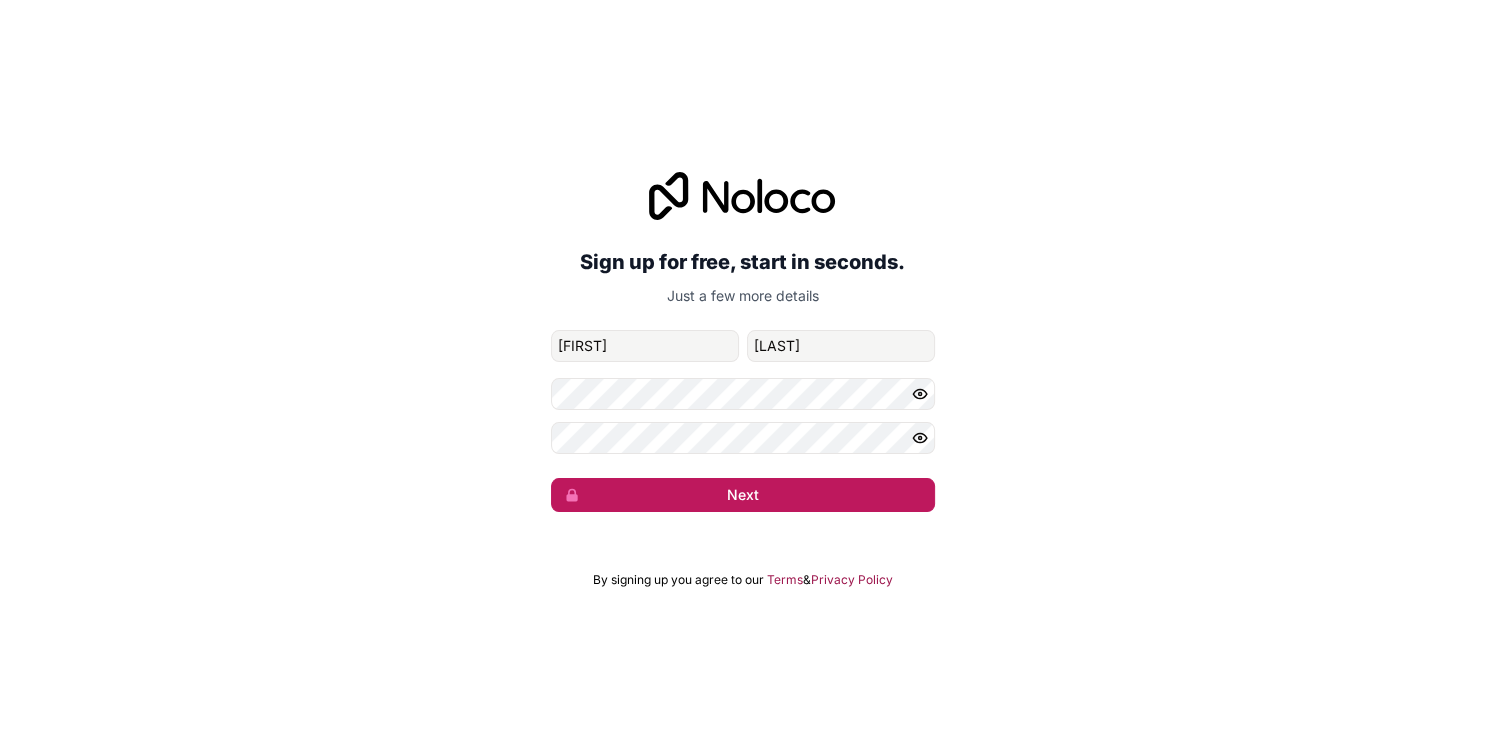 click on "Next" at bounding box center [743, 495] 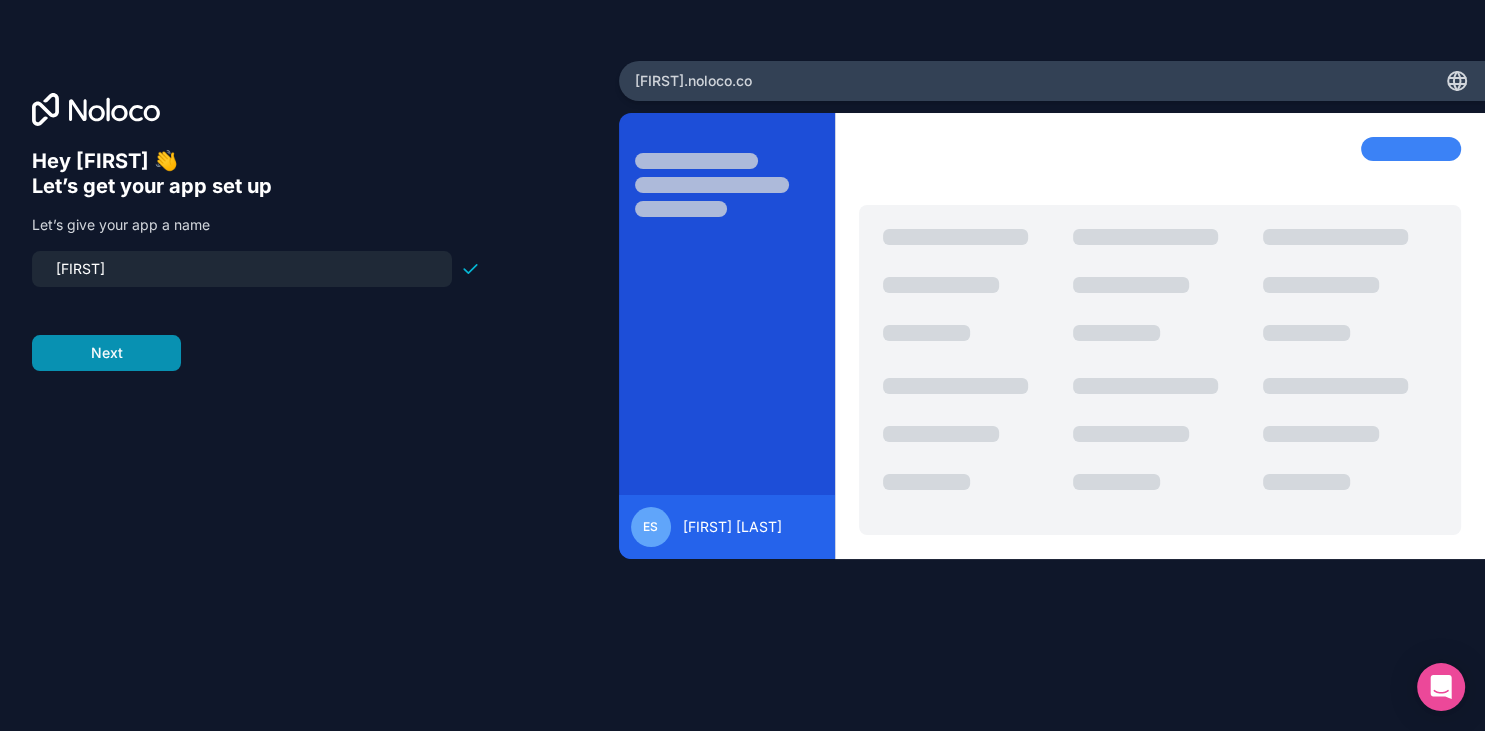 click on "Next" at bounding box center (106, 353) 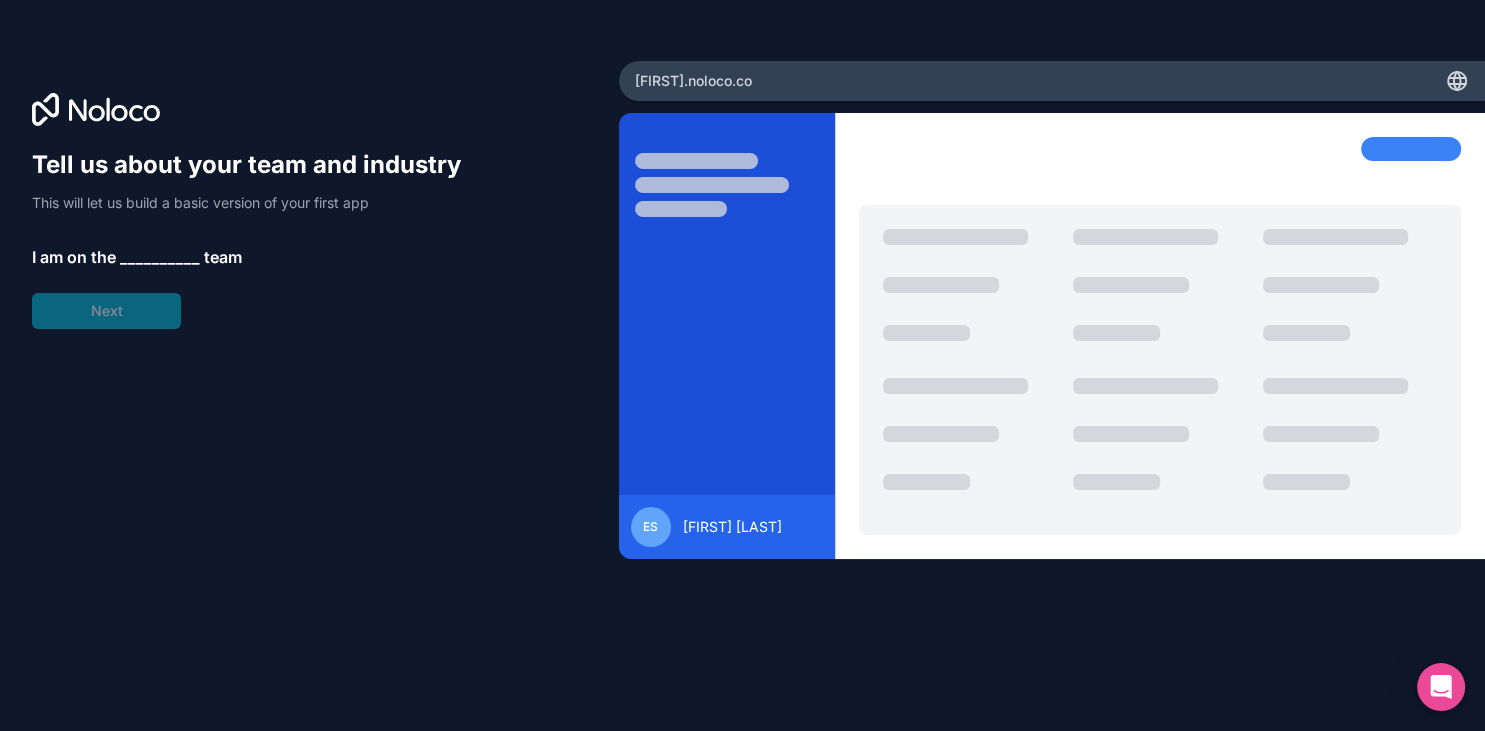 click on "__________" at bounding box center (160, 257) 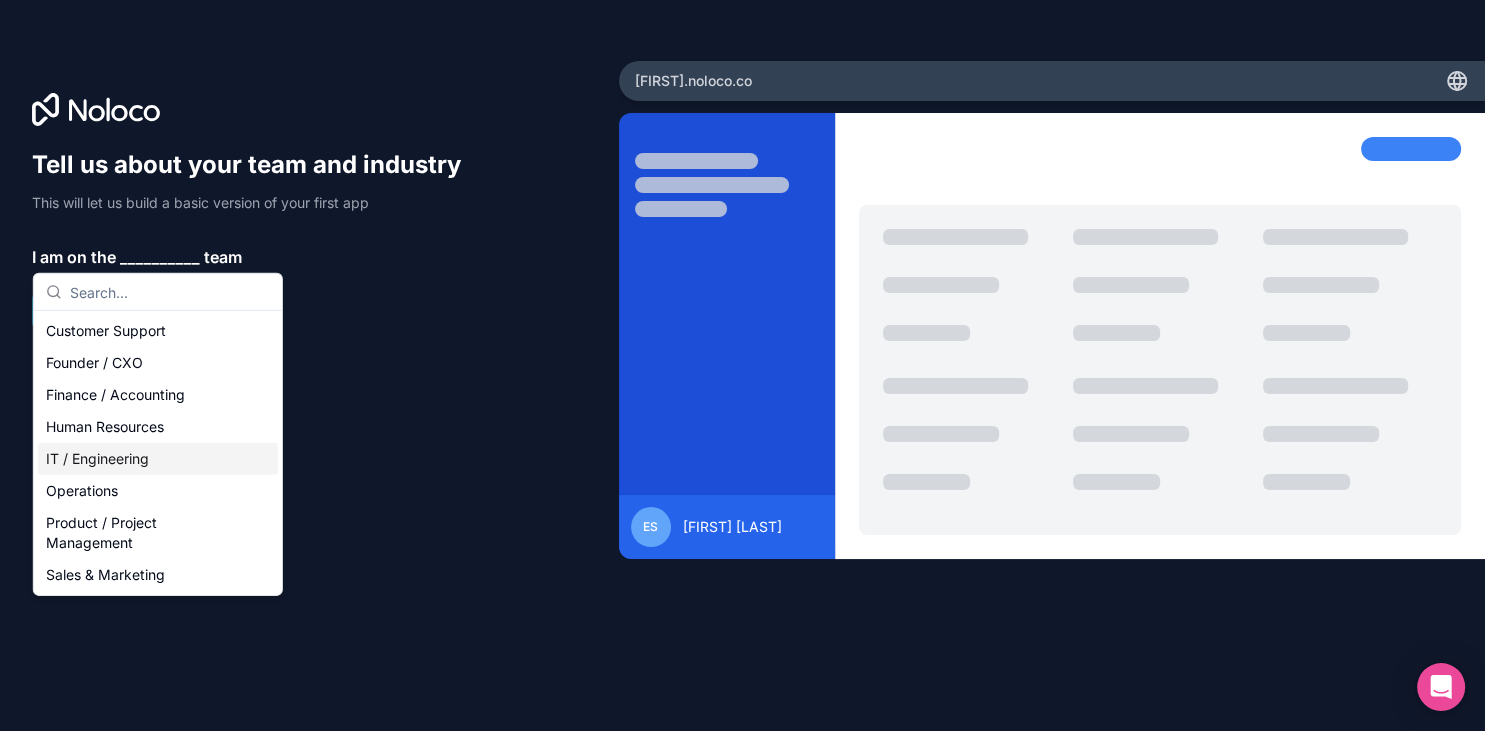 click on "IT / Engineering" at bounding box center [158, 459] 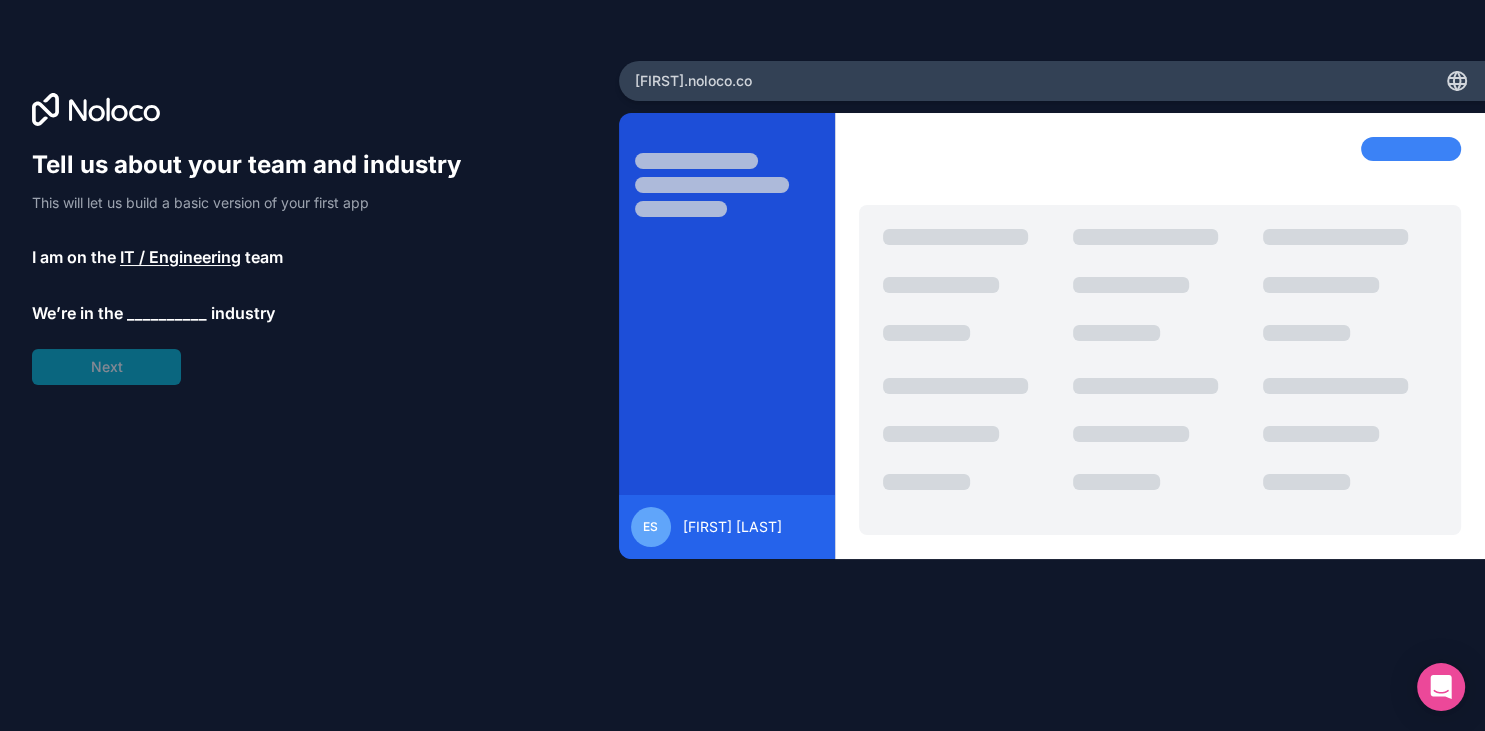 click on "__________" at bounding box center (167, 313) 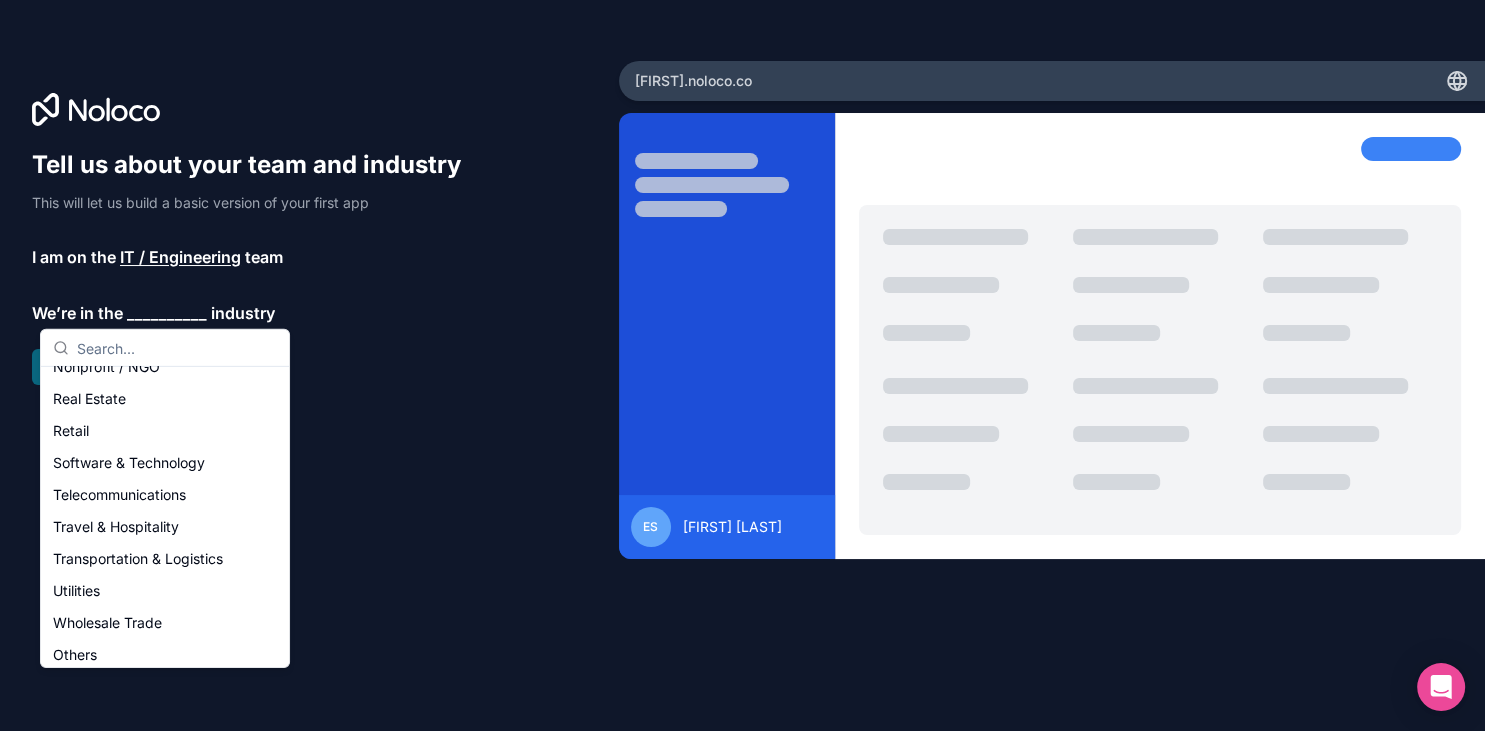 scroll, scrollTop: 412, scrollLeft: 0, axis: vertical 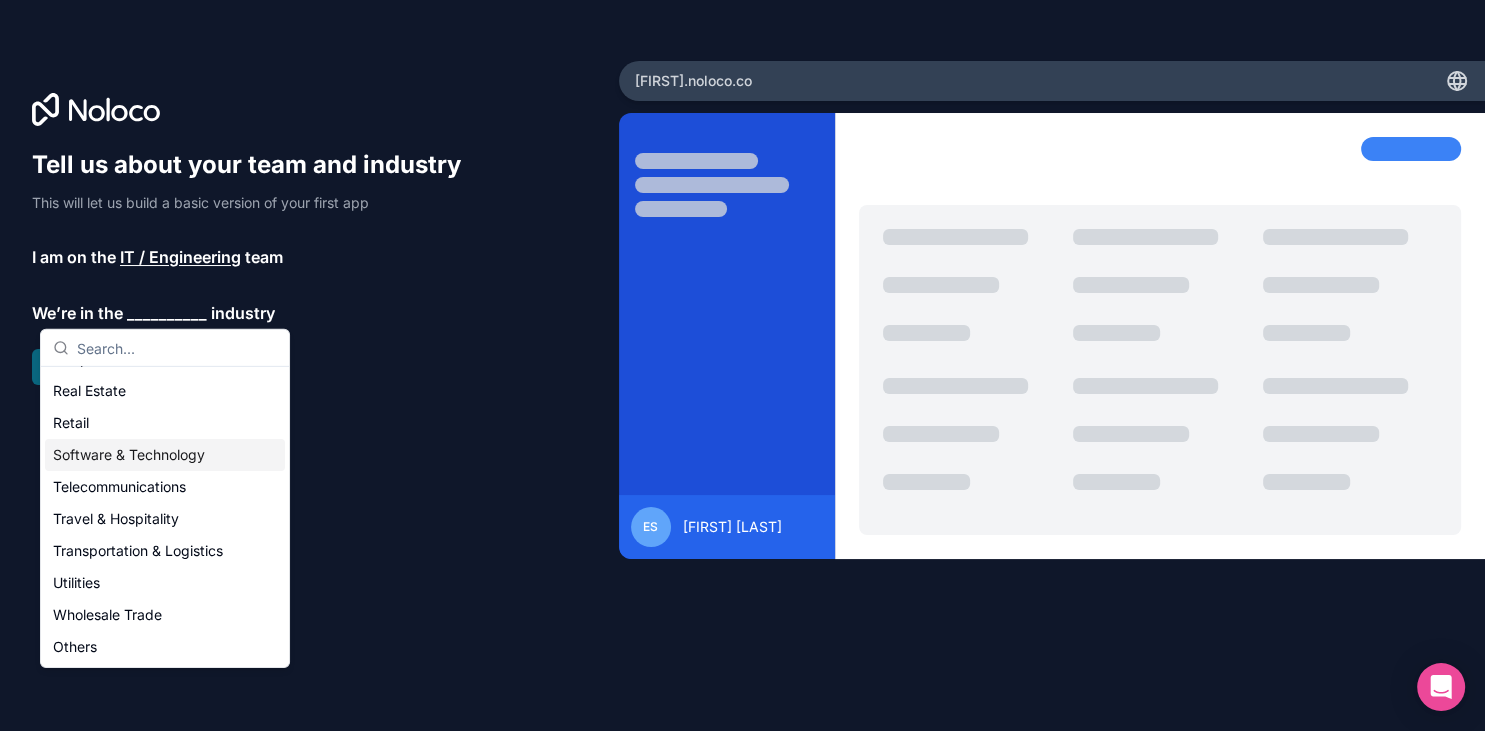 click on "Software & Technology" at bounding box center (165, 455) 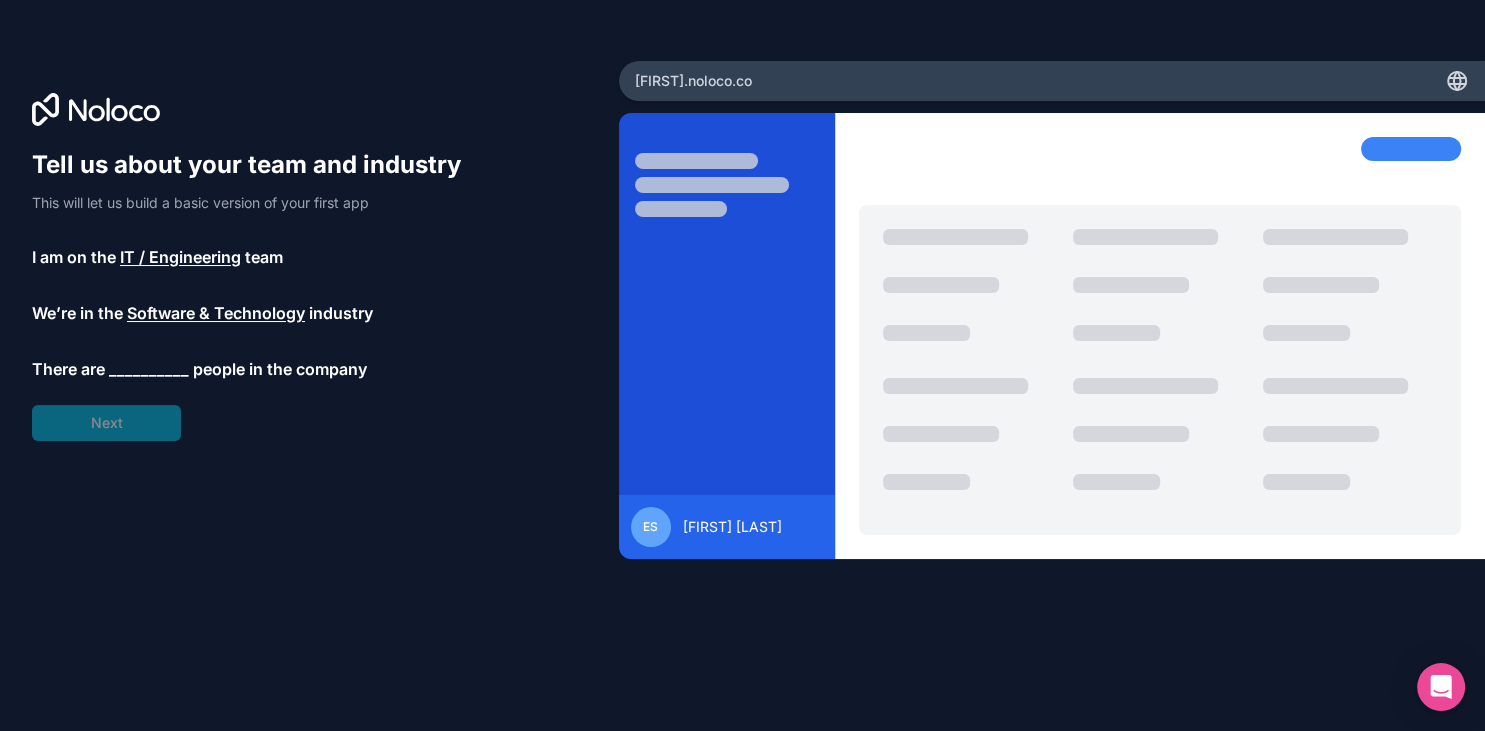 click on "__________" at bounding box center (149, 369) 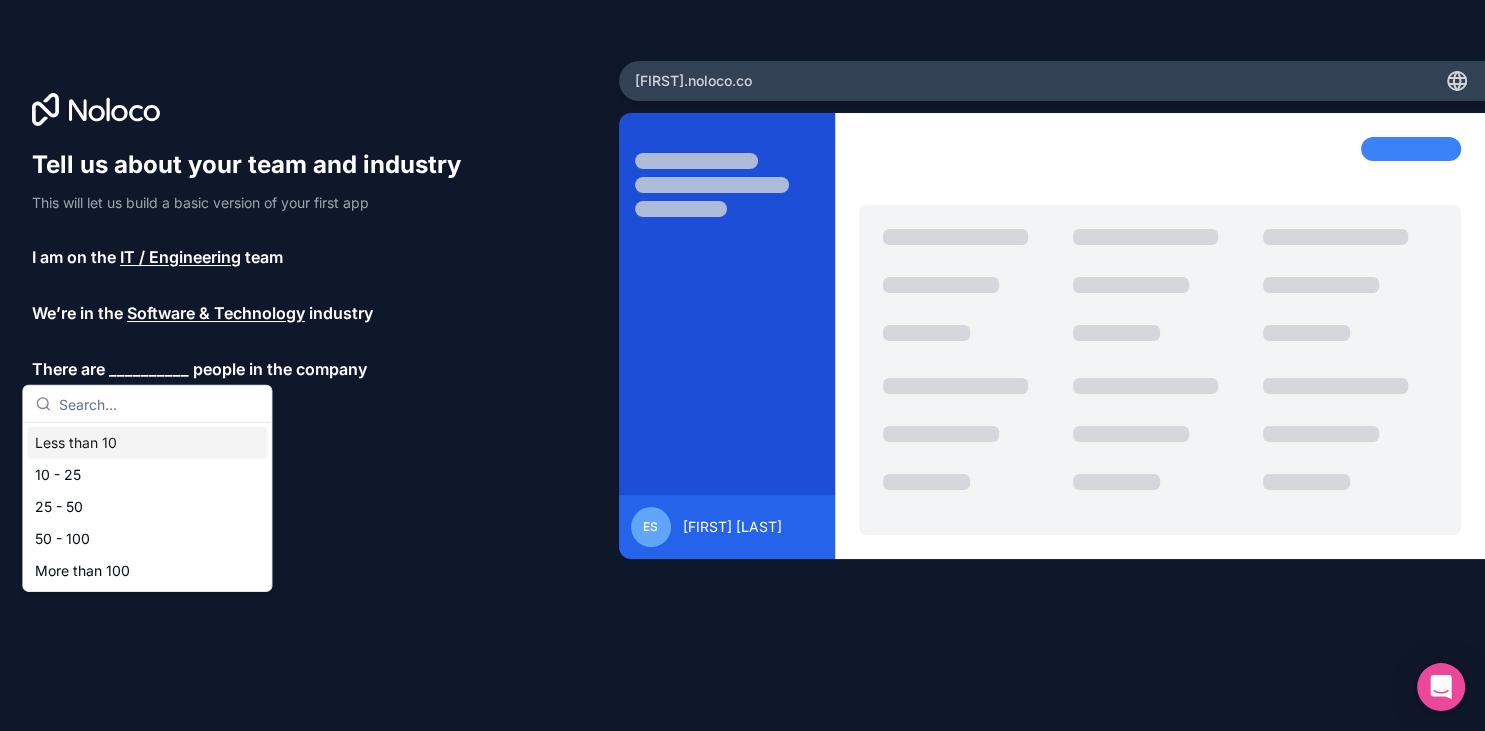 click on "Less than 10" at bounding box center [147, 443] 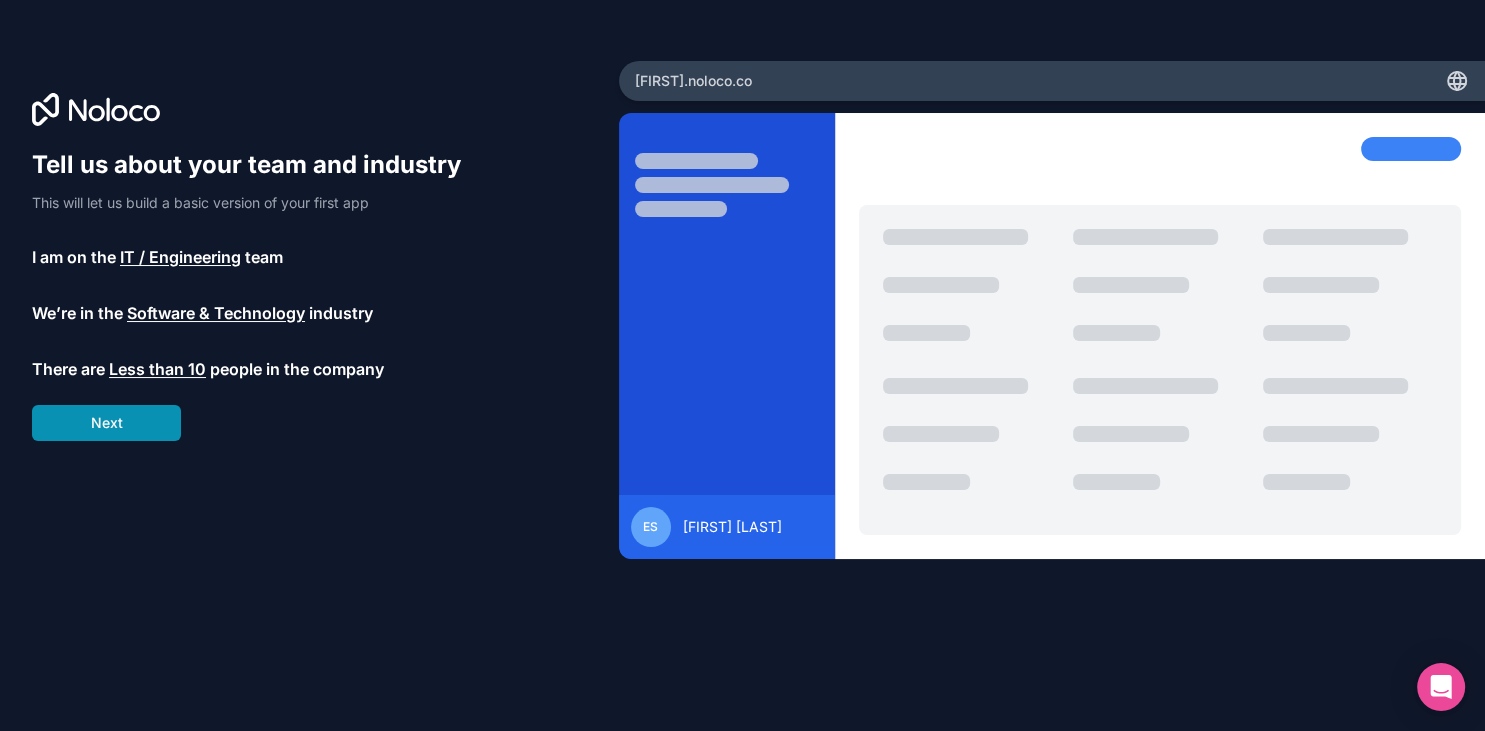 click on "Next" at bounding box center [106, 423] 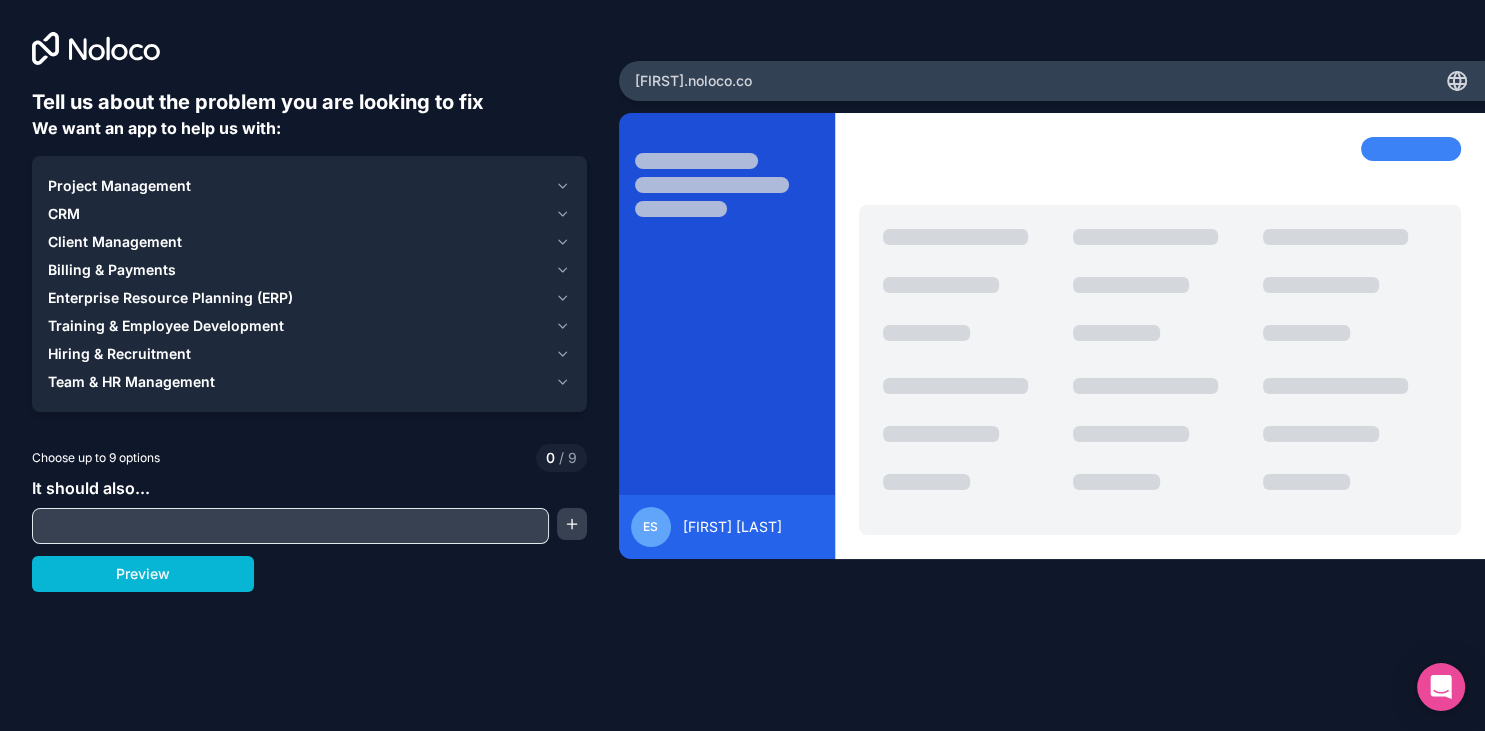 click on "Project Management" at bounding box center [297, 186] 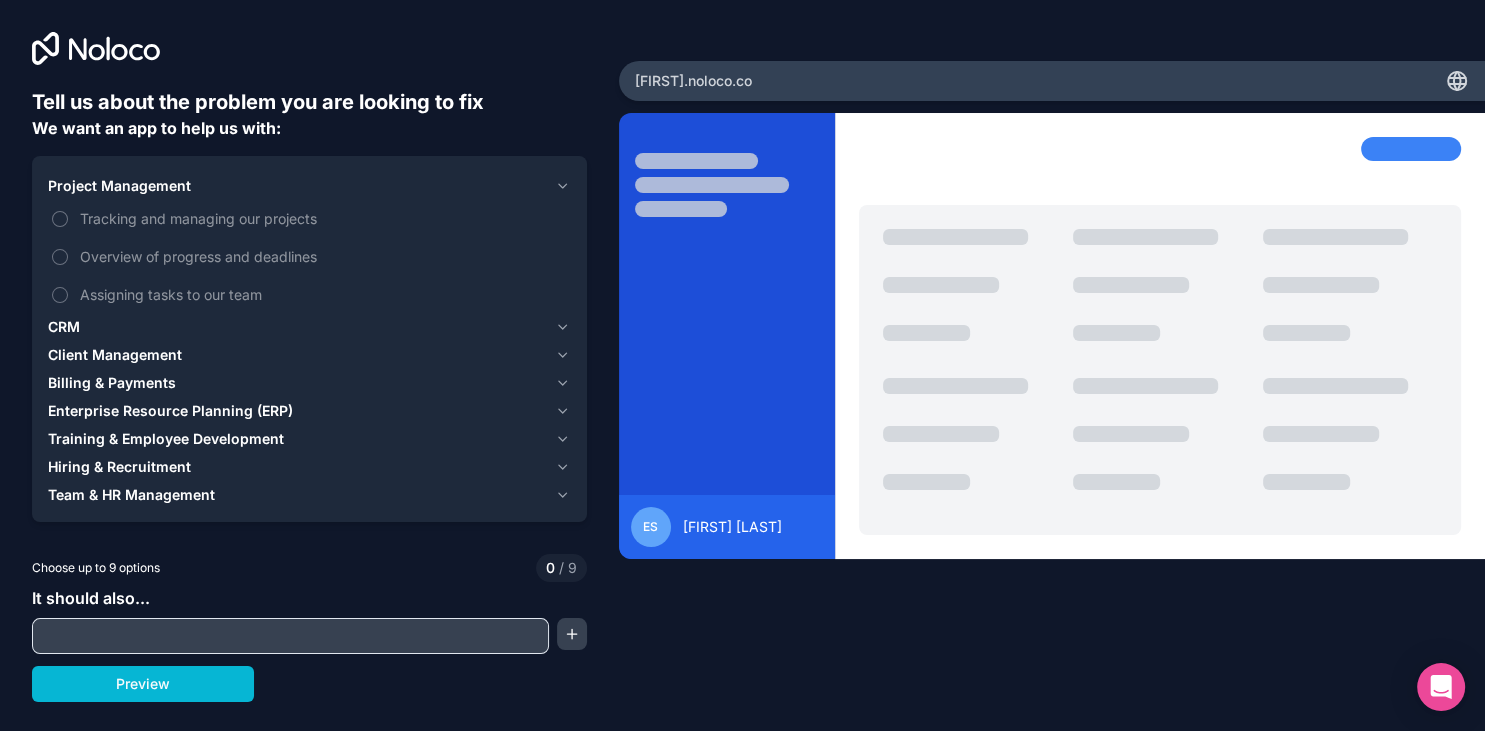 click on "Project Management" at bounding box center (297, 186) 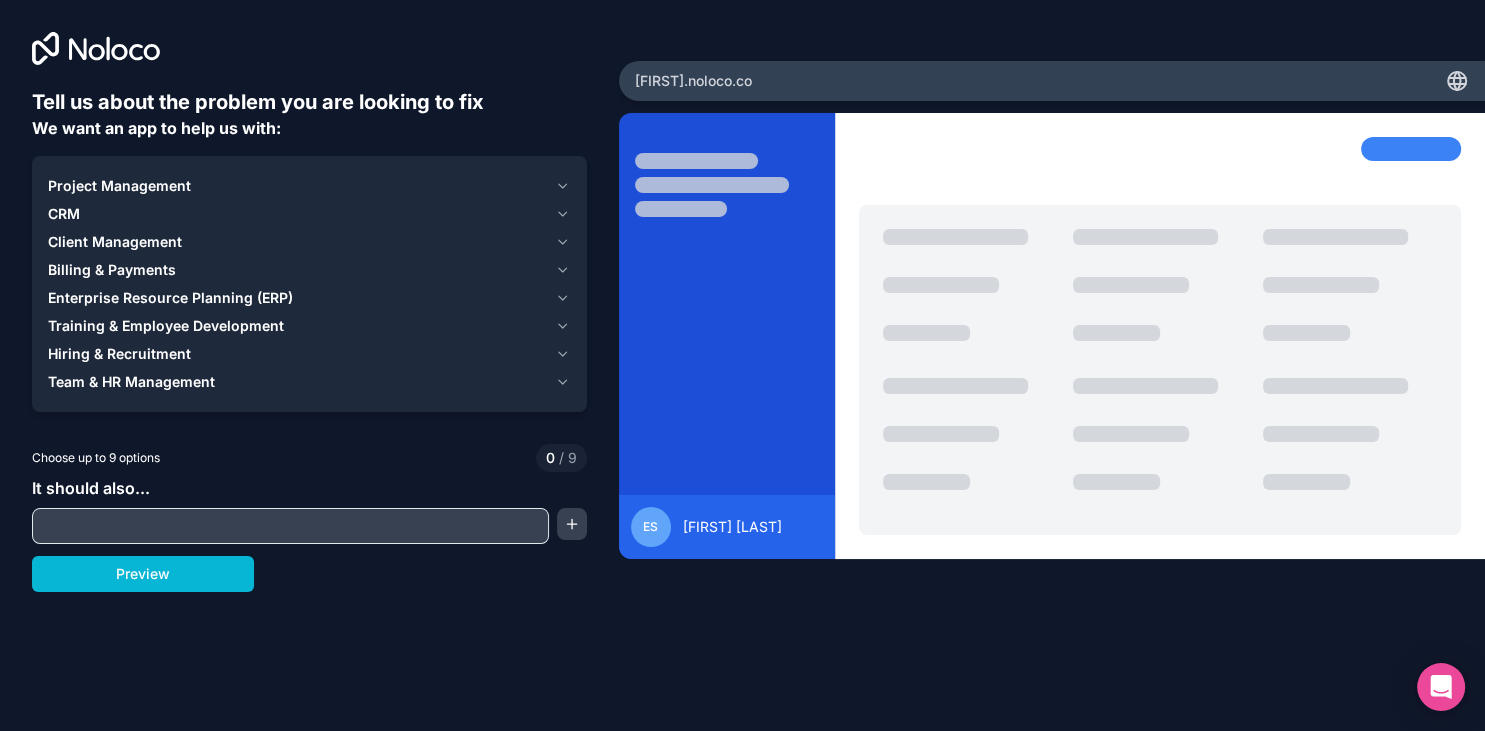 click on "Project Management" at bounding box center [297, 186] 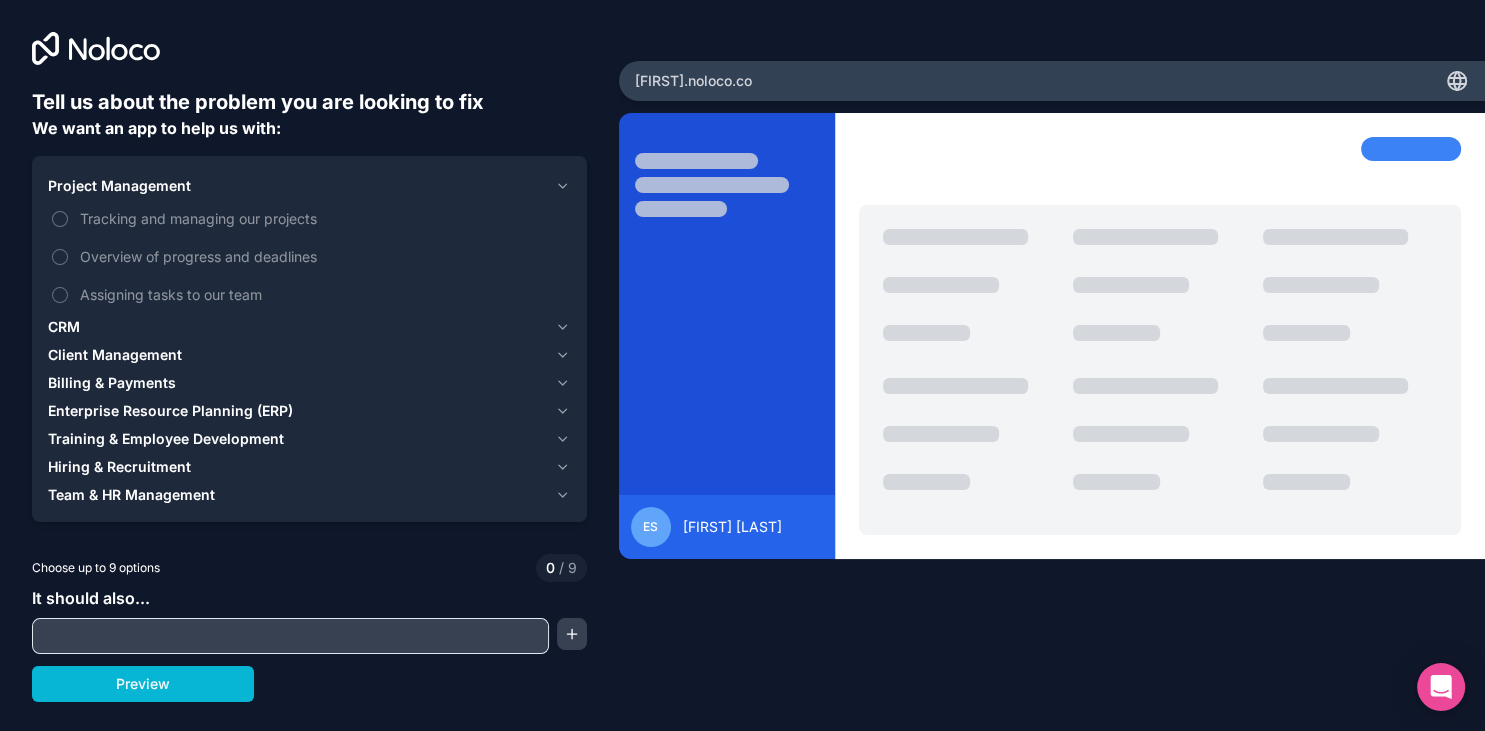 click on "Project Management" at bounding box center (297, 186) 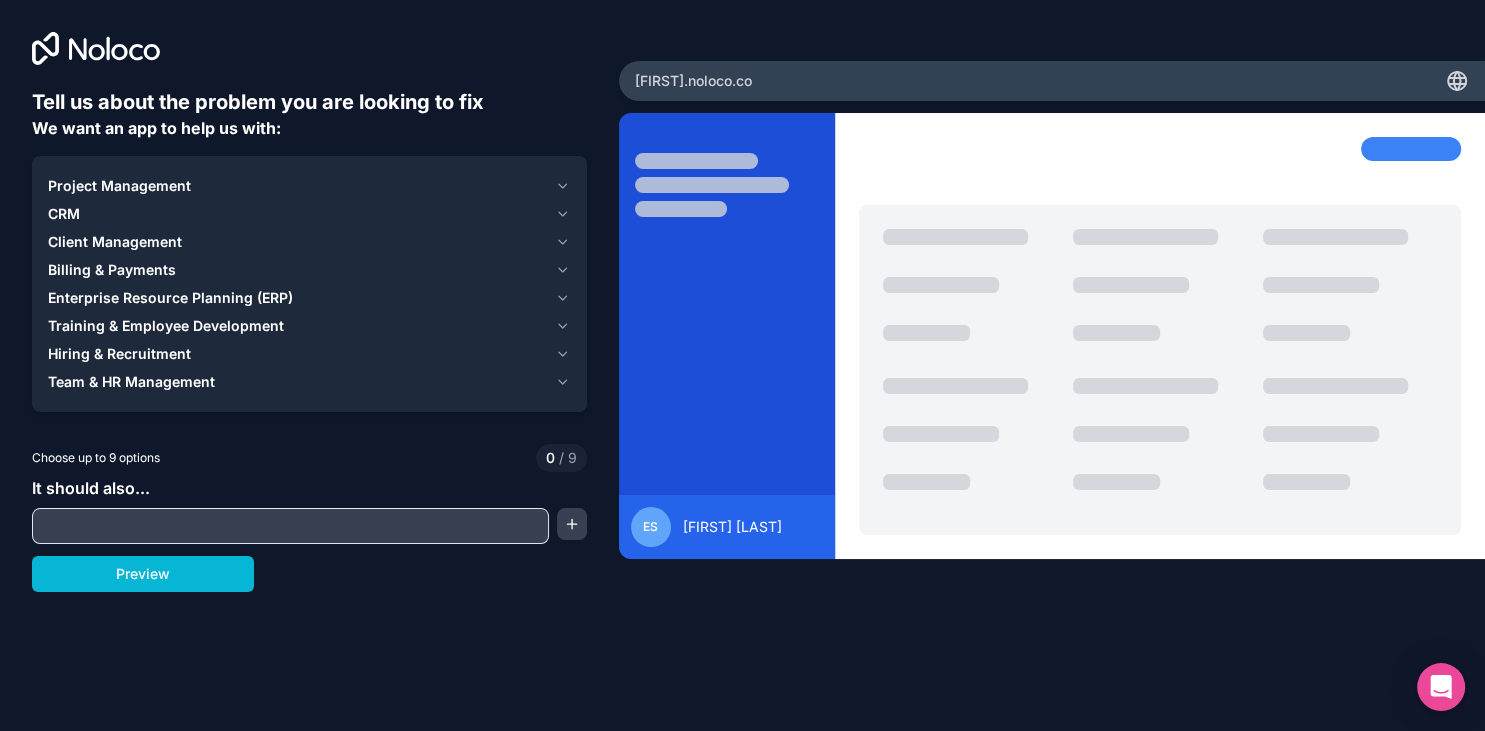 click on "Project Management" at bounding box center [297, 186] 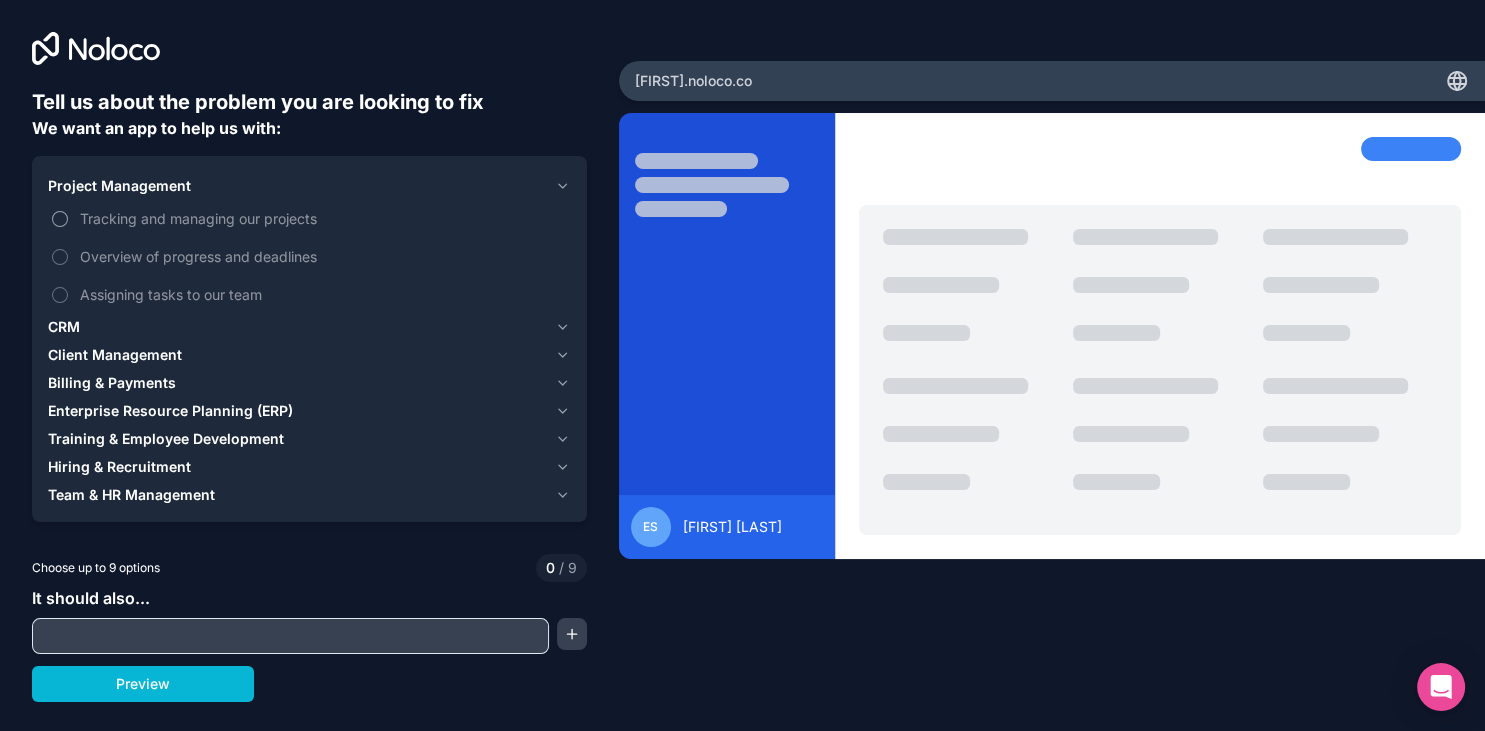click on "Tracking and managing our projects" at bounding box center (60, 219) 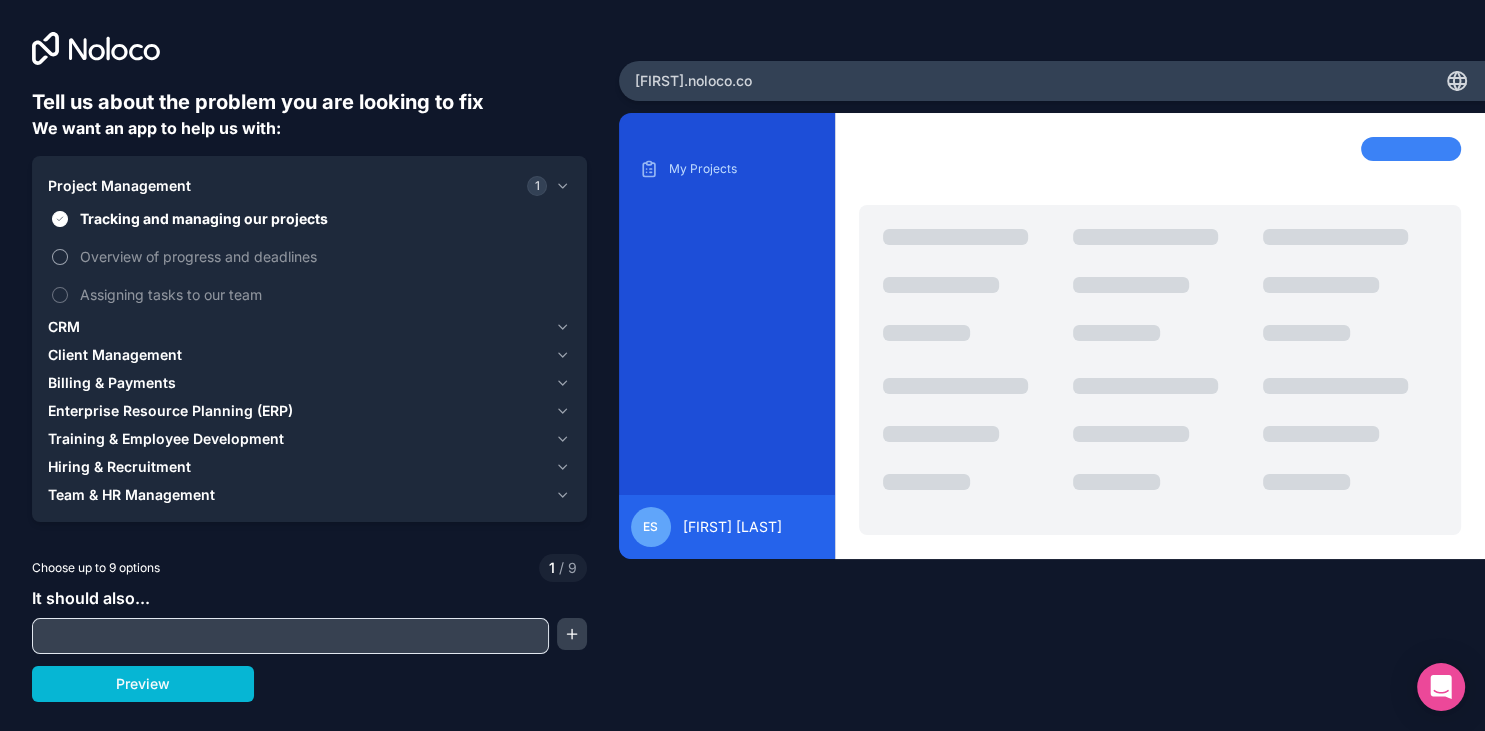 click on "Overview of progress and deadlines" at bounding box center [60, 257] 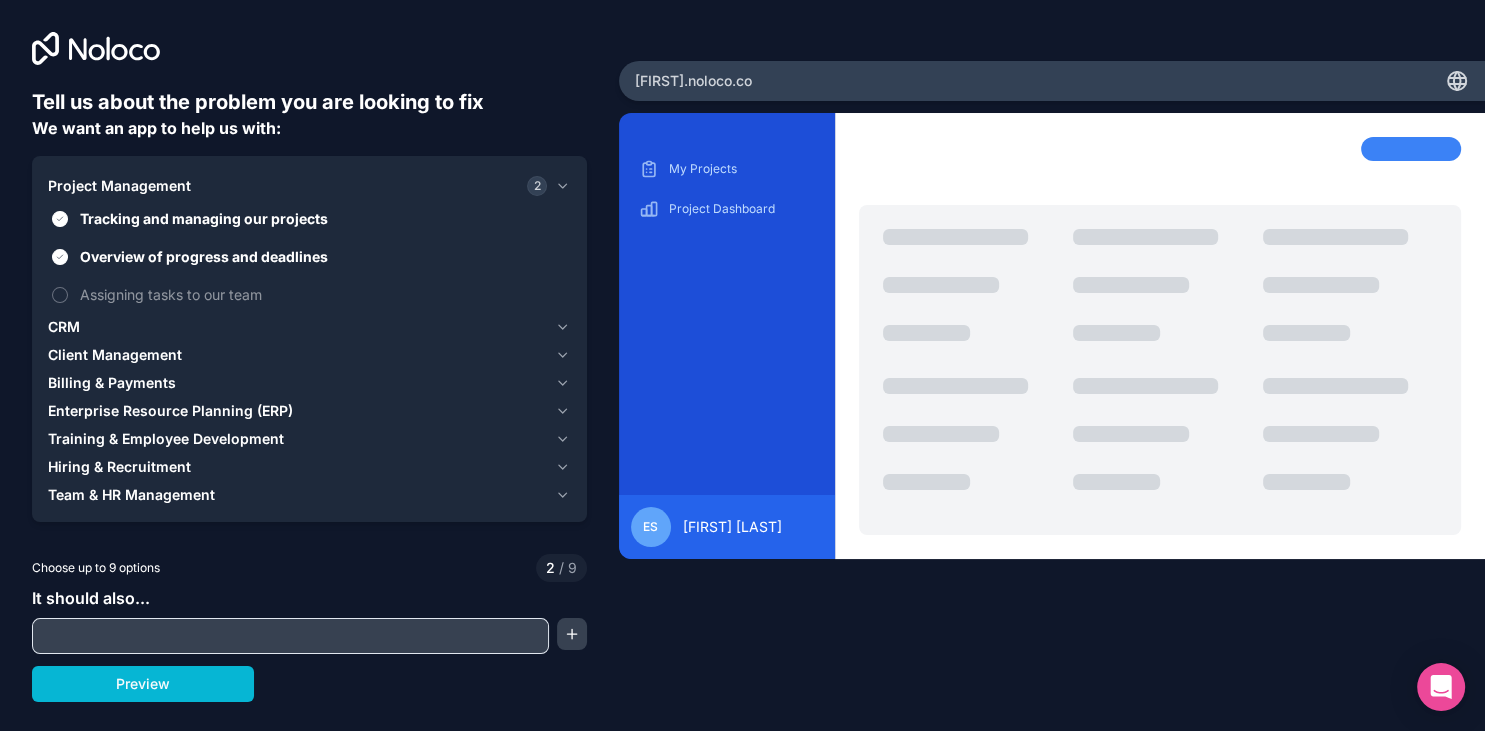 click 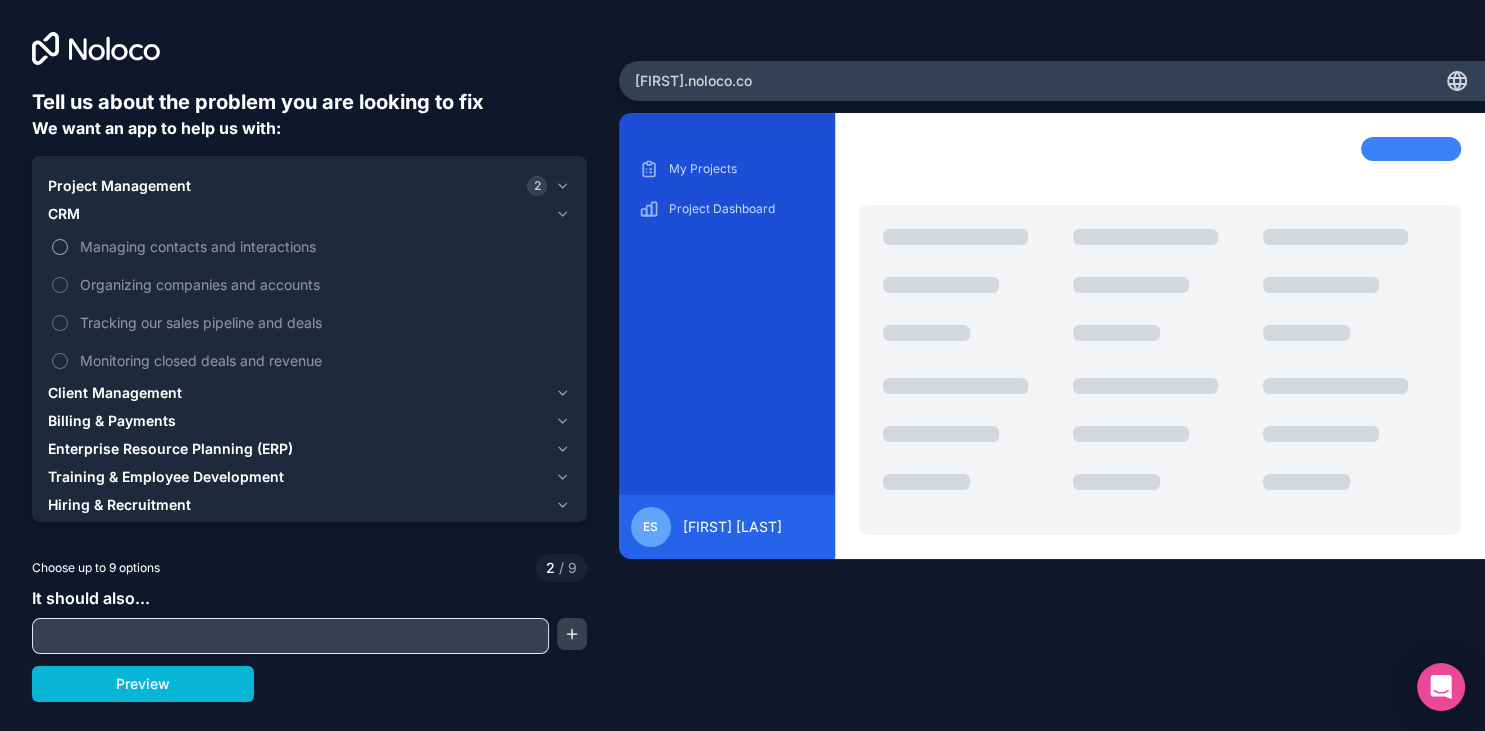 click on "Managing contacts and interactions" at bounding box center [309, 246] 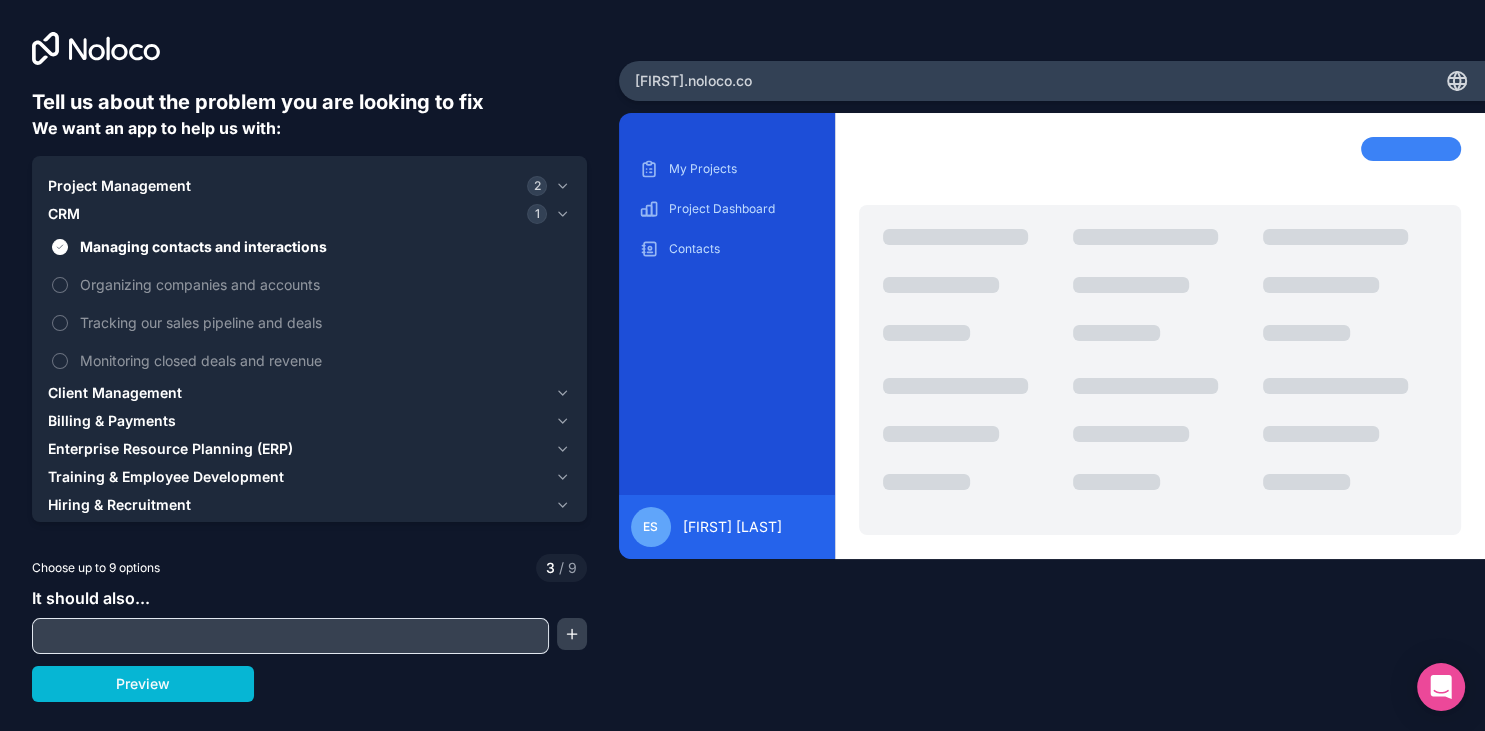 click on "Managing contacts and interactions Organizing companies and accounts Tracking our sales pipeline and deals Monitoring closed deals and revenue" at bounding box center [309, 303] 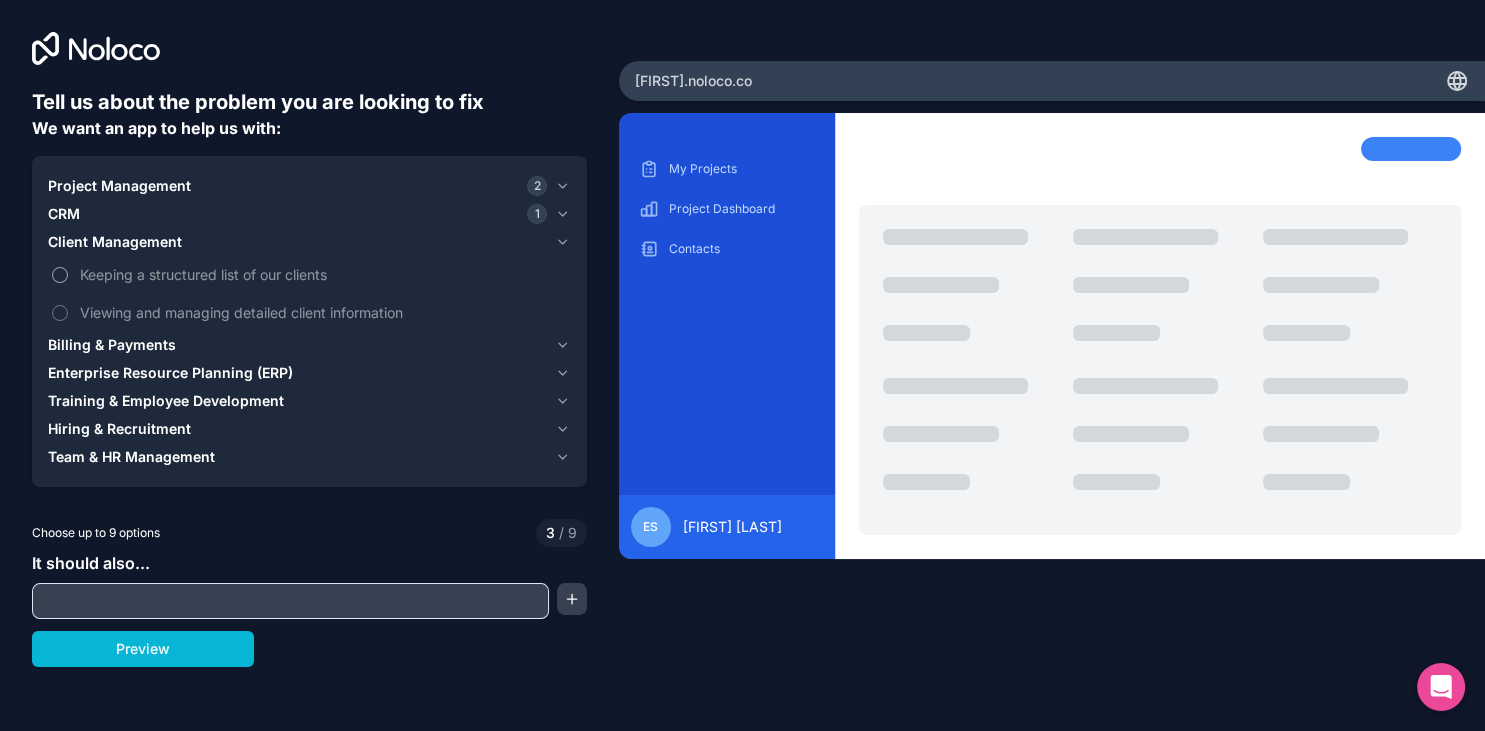 click on "Keeping a structured list of our clients" at bounding box center (309, 274) 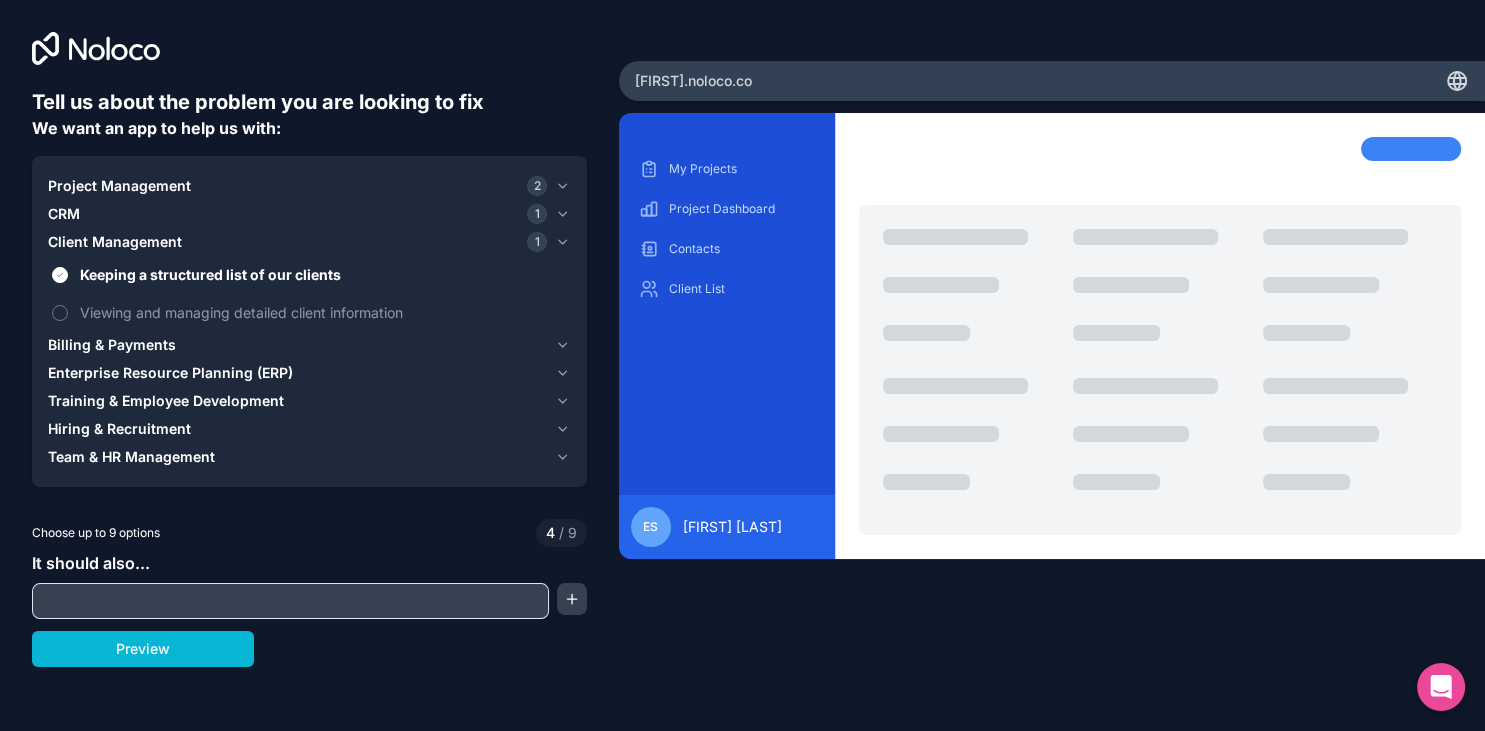click on "Billing & Payments" at bounding box center (112, 345) 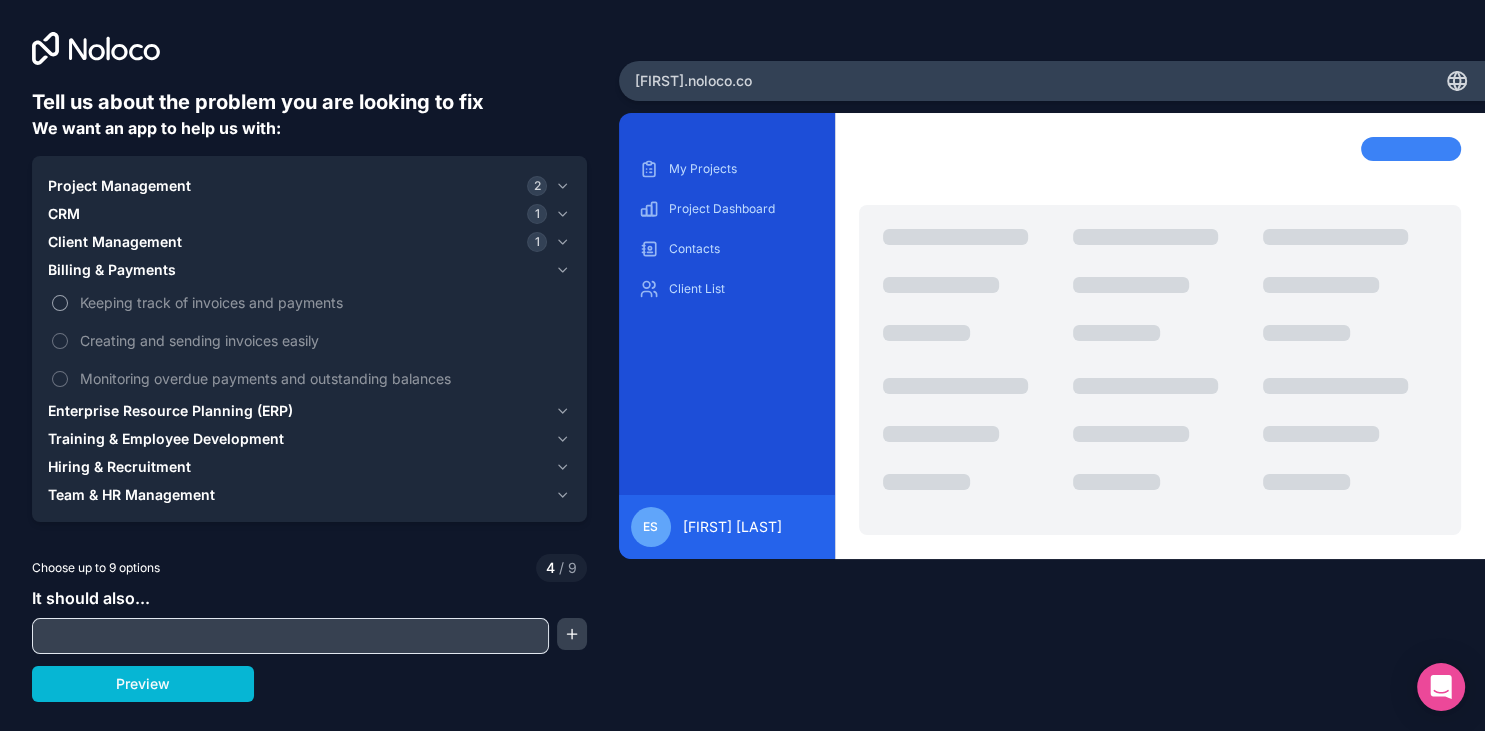 click on "Keeping track of invoices and payments" at bounding box center (309, 302) 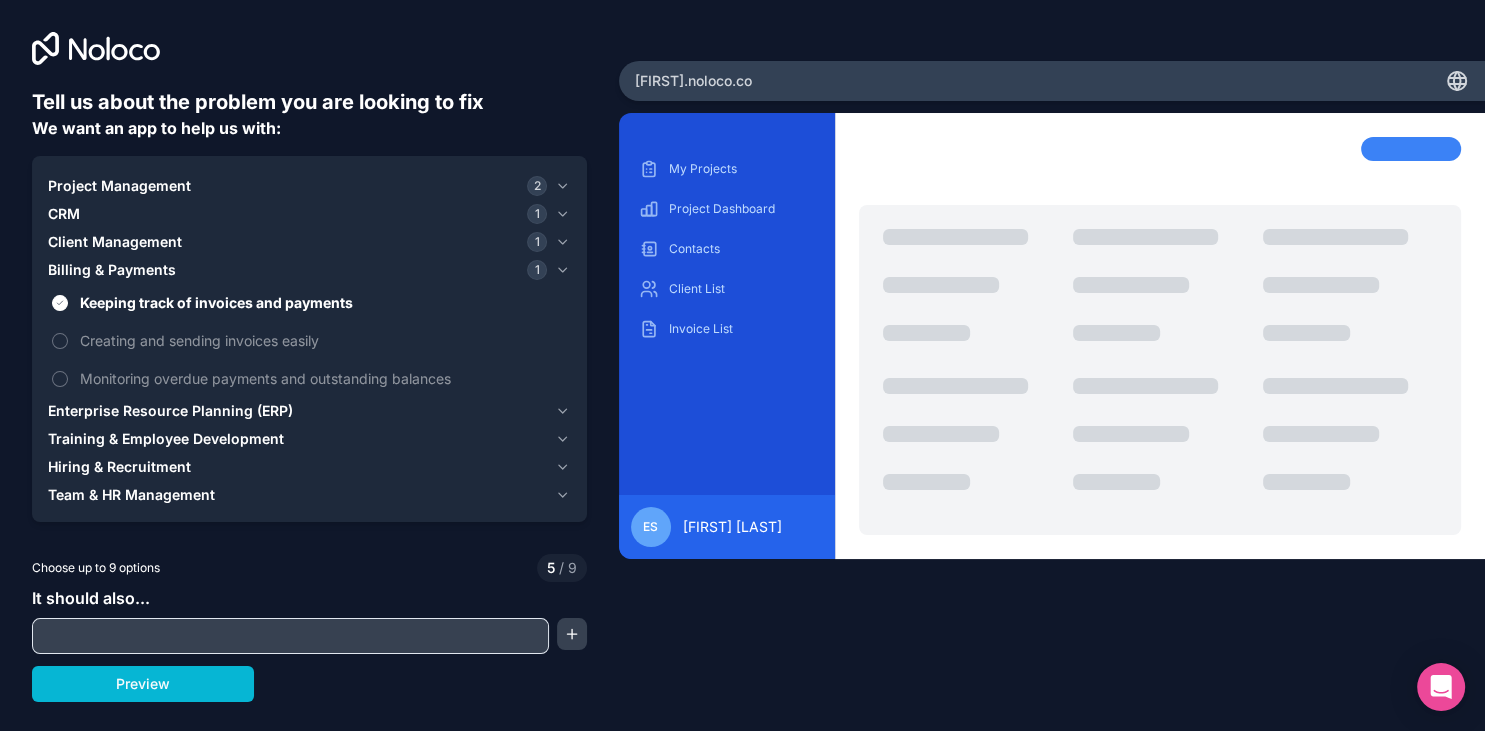 click on "Enterprise Resource Planning (ERP)" at bounding box center (170, 411) 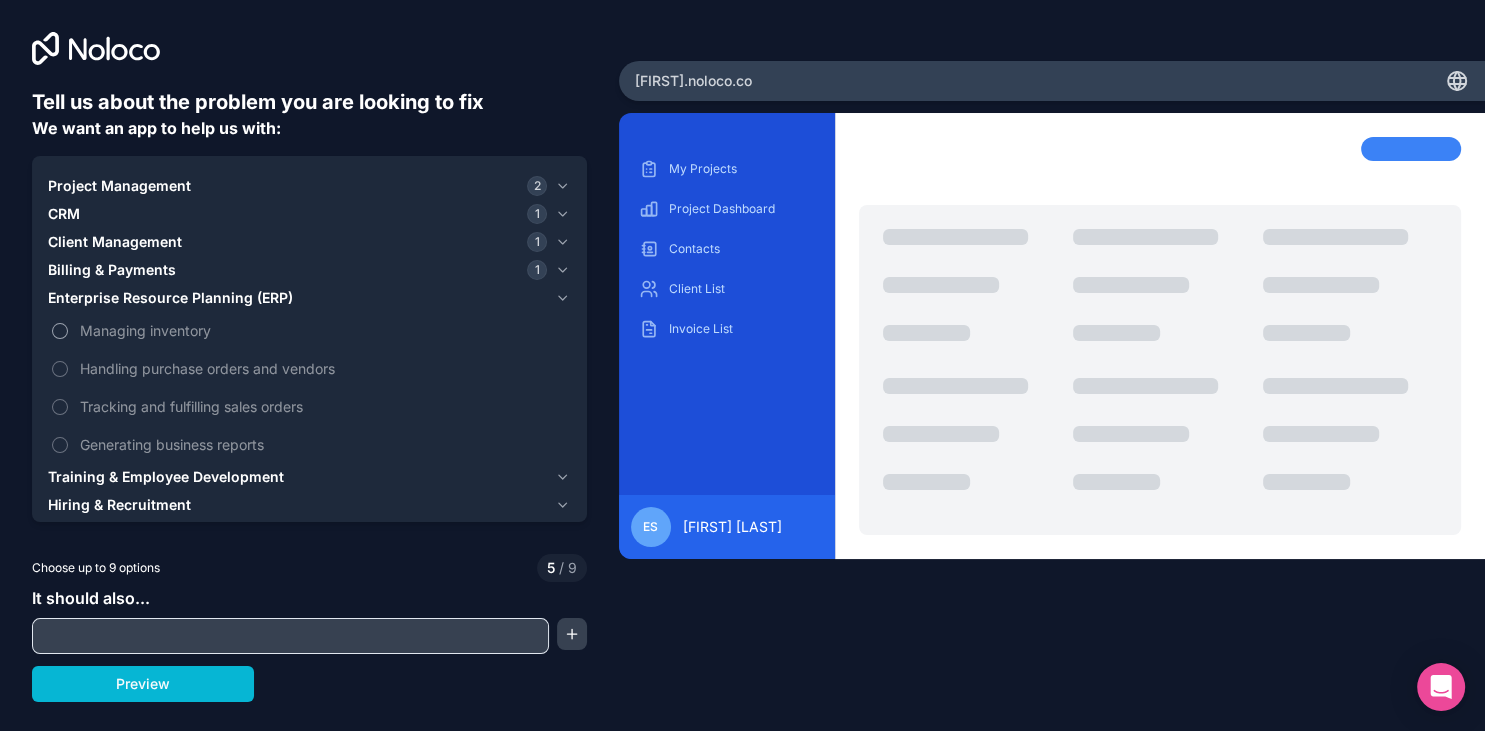 click on "Managing inventory" at bounding box center (323, 330) 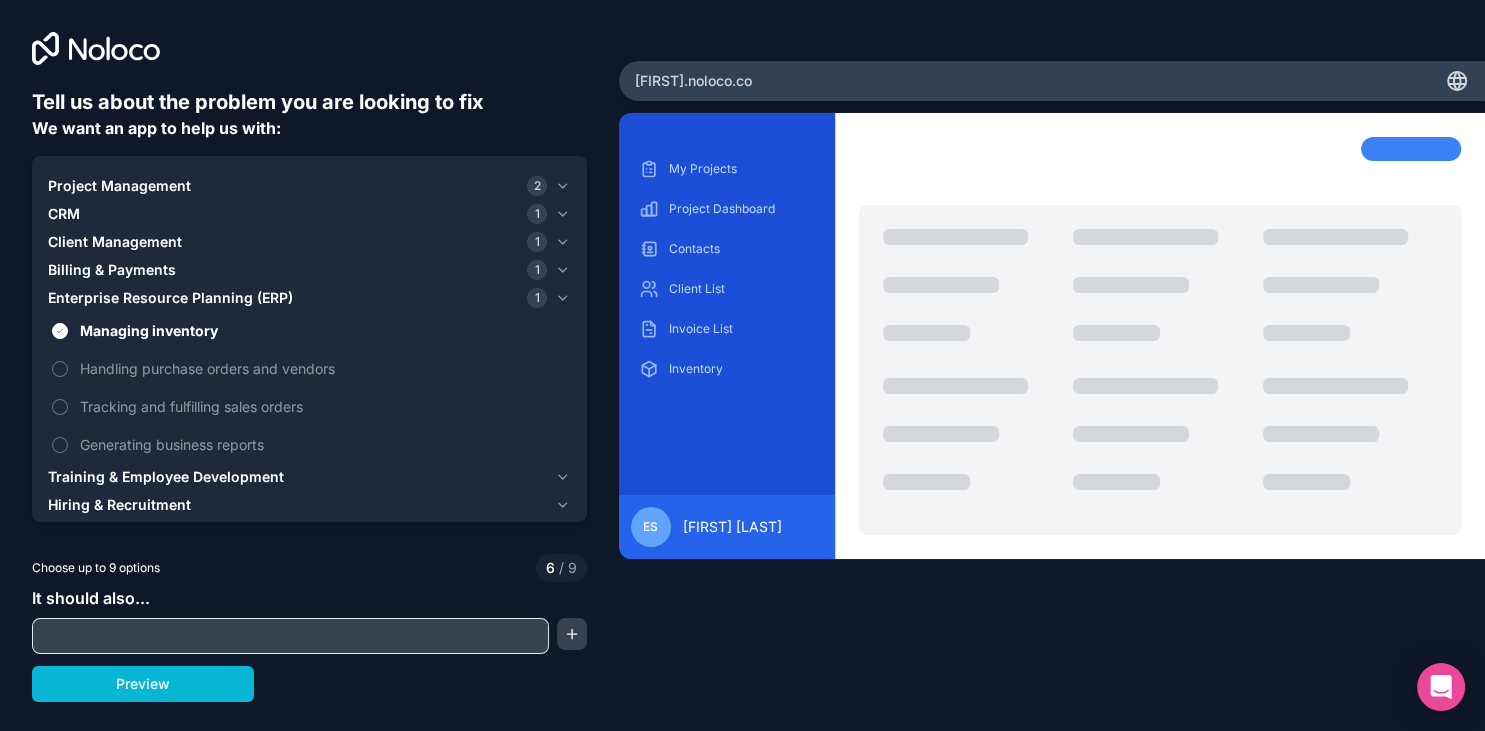 click on "Training & Employee Development" at bounding box center (166, 477) 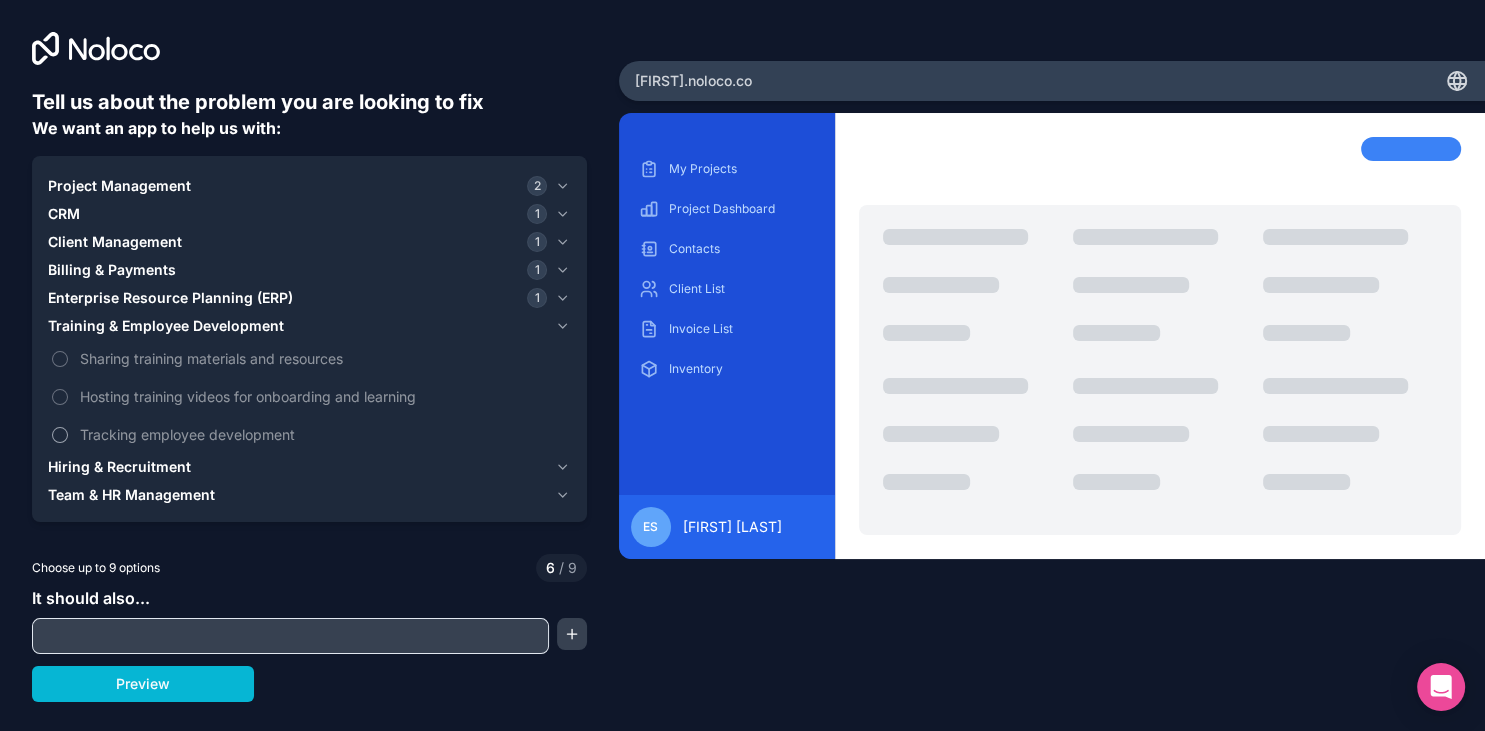 click on "Tracking employee development" at bounding box center [309, 434] 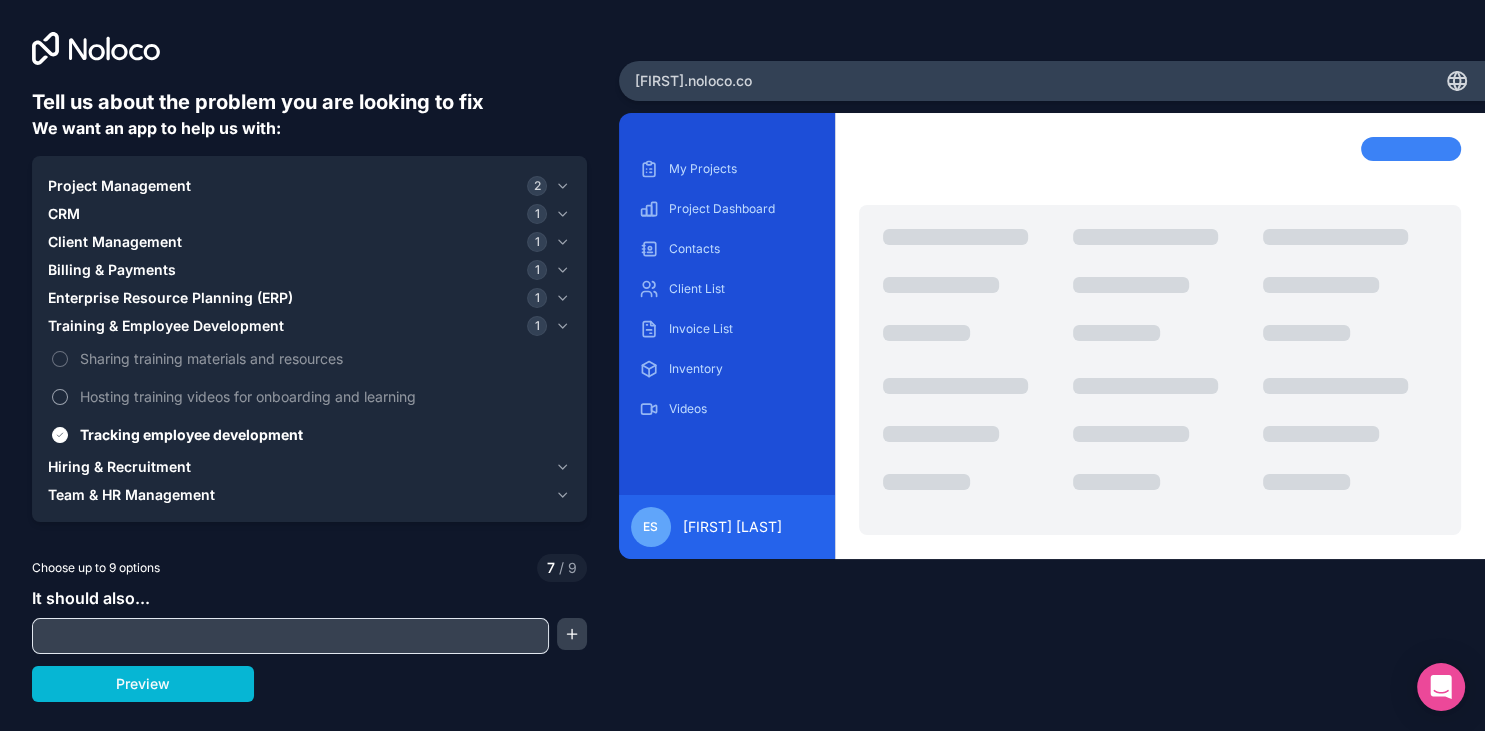 click on "Hosting training videos for onboarding and learning" at bounding box center [323, 396] 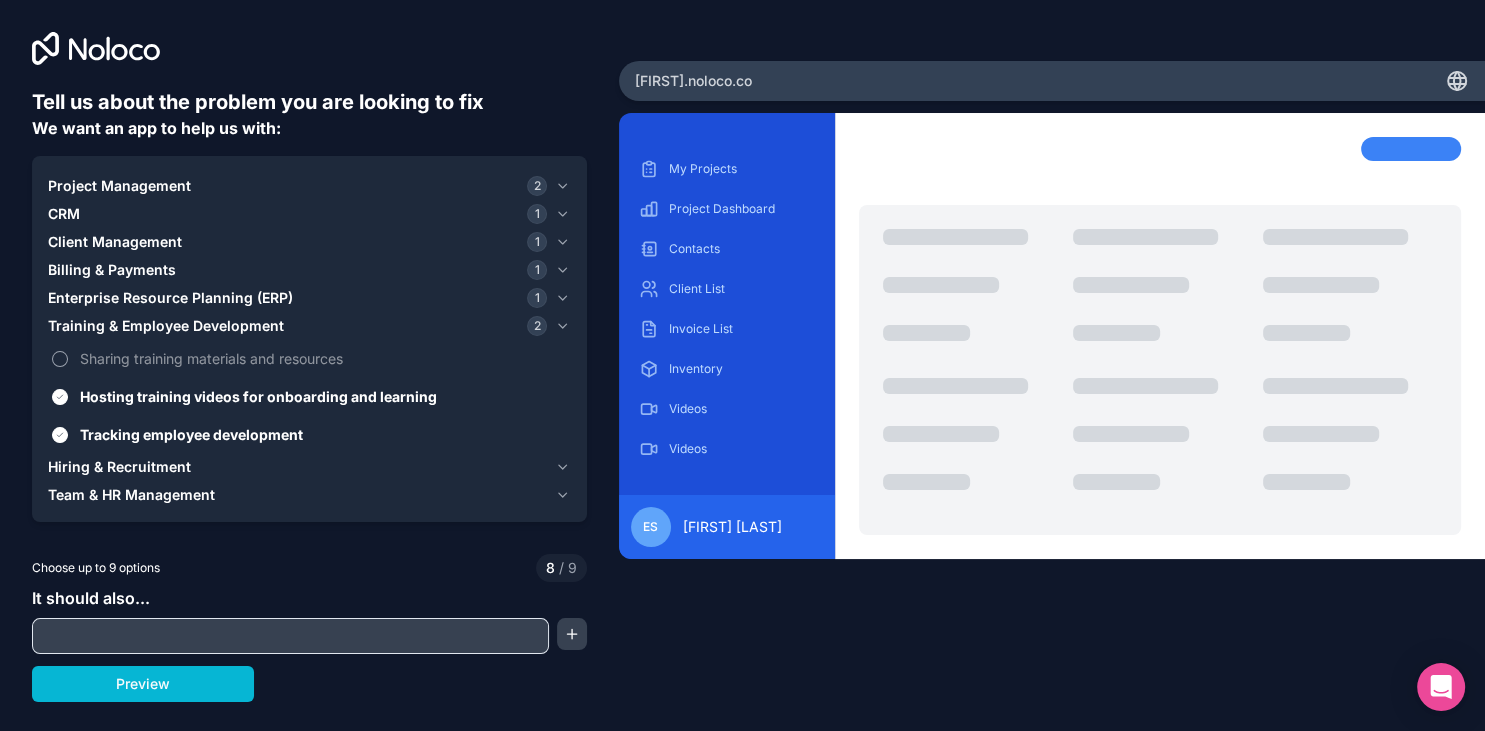 click on "Sharing training materials and resources" at bounding box center [323, 358] 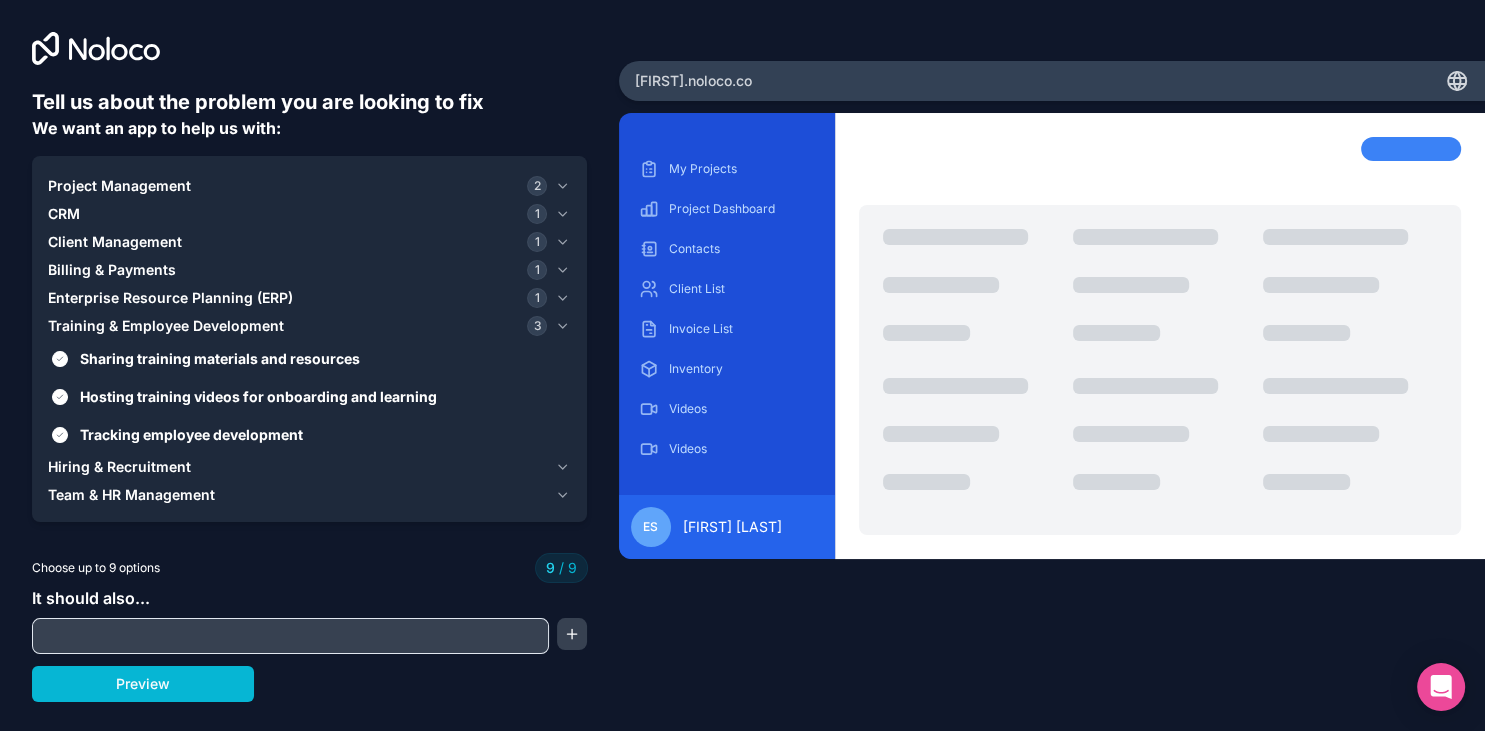 click at bounding box center [290, 636] 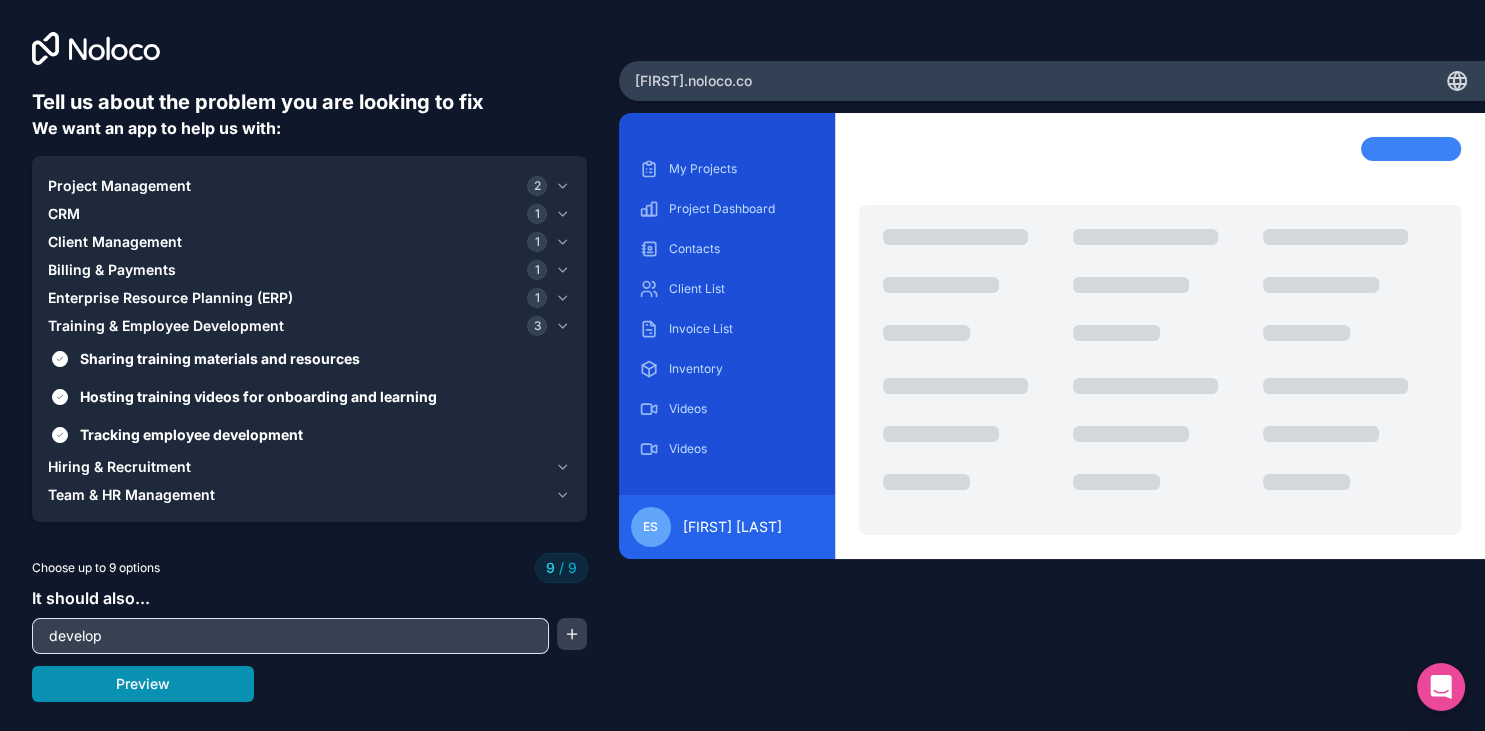 type on "develop" 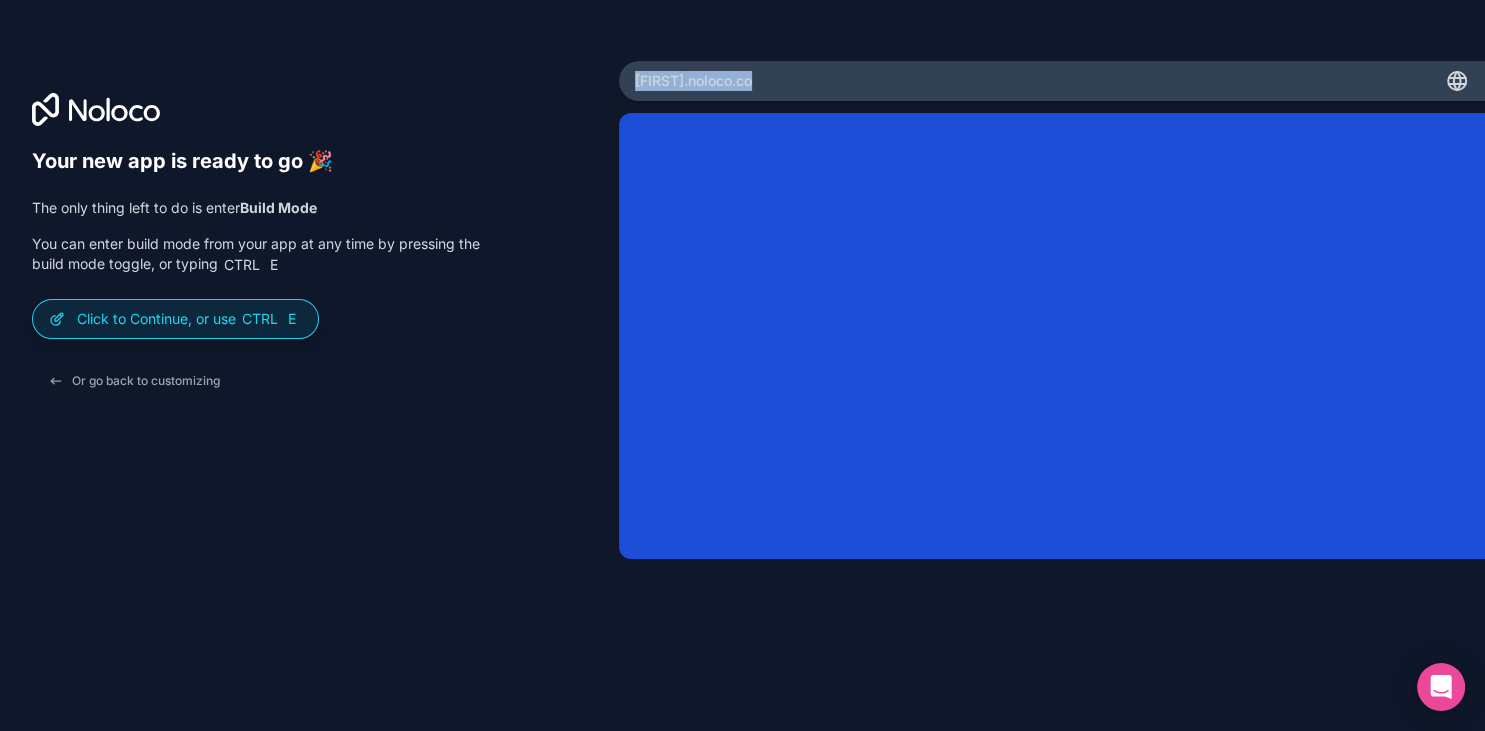 drag, startPoint x: 761, startPoint y: 74, endPoint x: 630, endPoint y: 84, distance: 131.38112 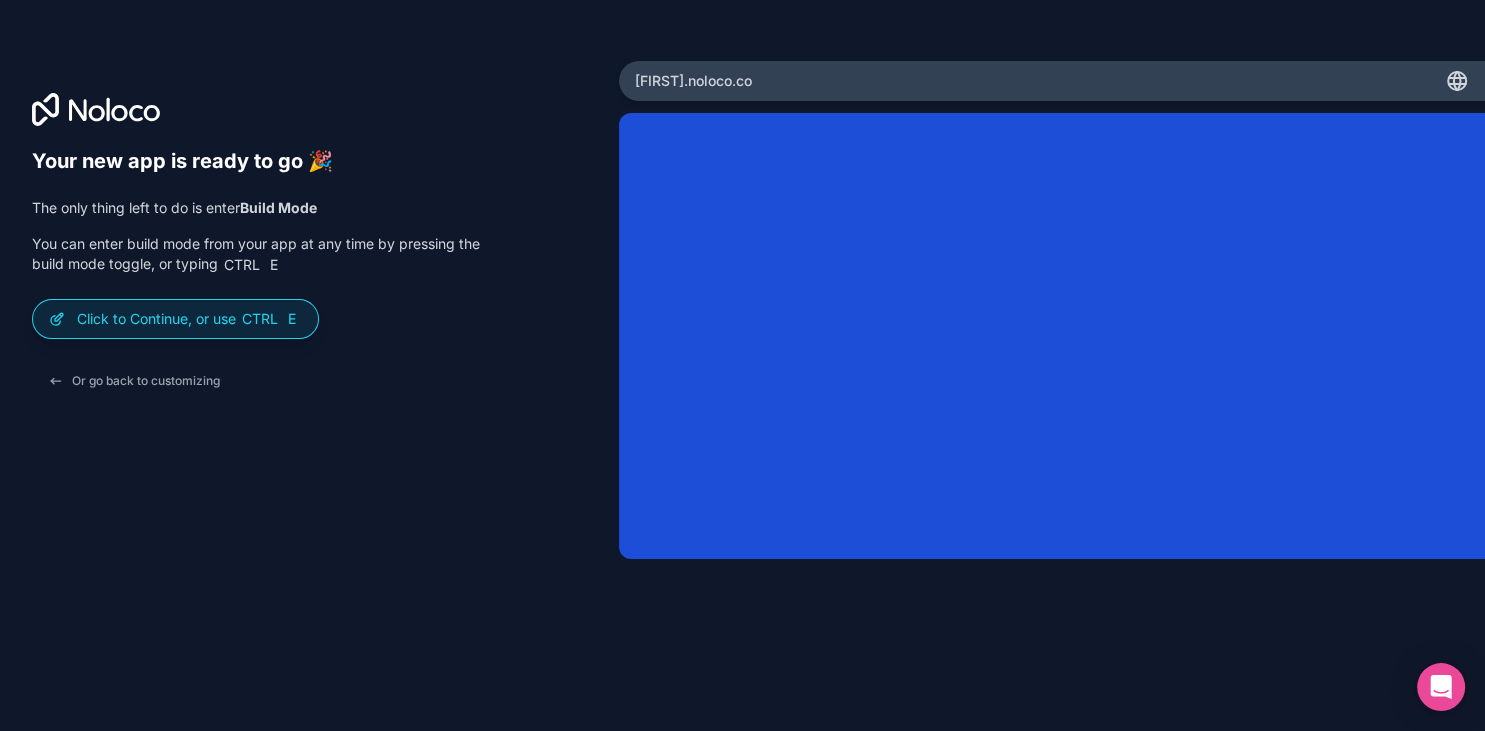 click at bounding box center (309, 109) 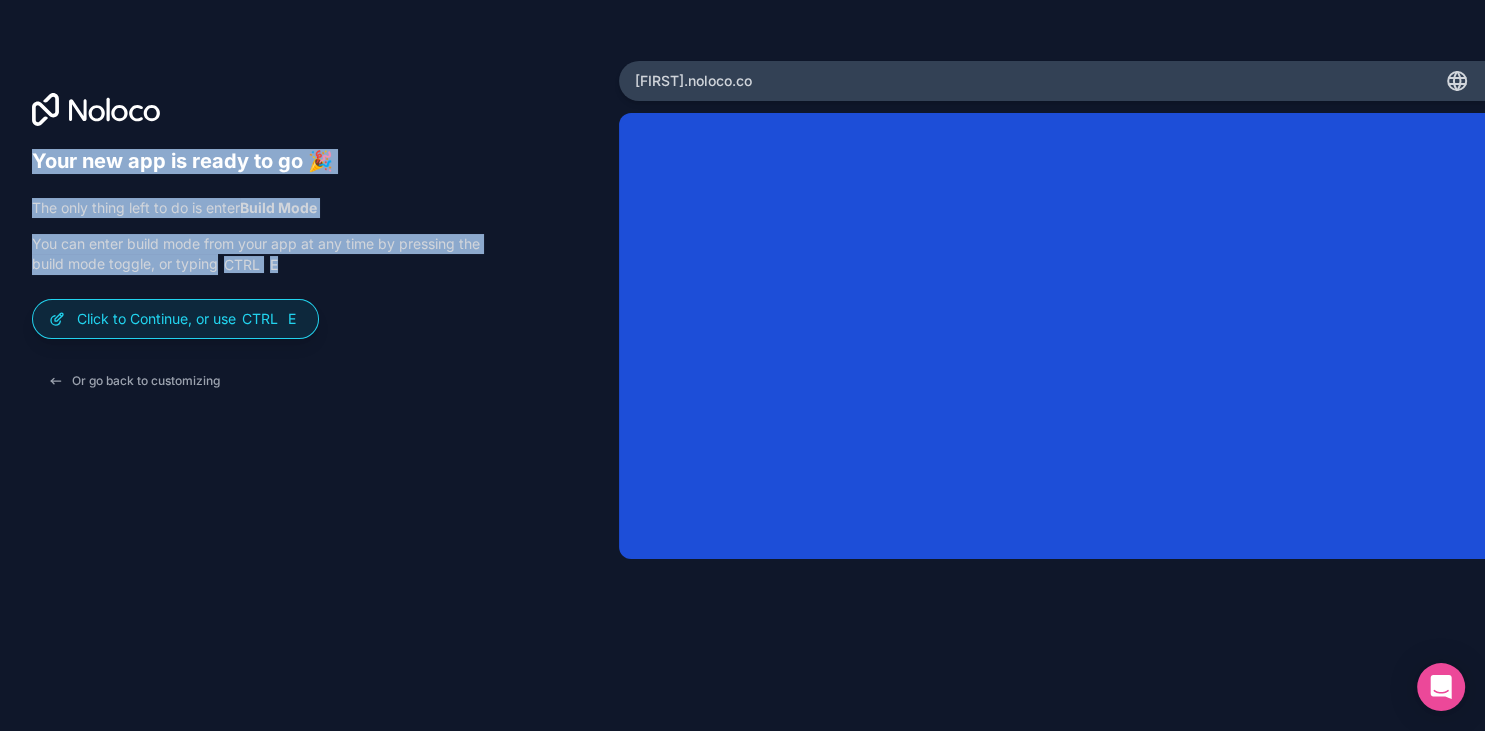 drag, startPoint x: 619, startPoint y: 113, endPoint x: 559, endPoint y: 104, distance: 60.671246 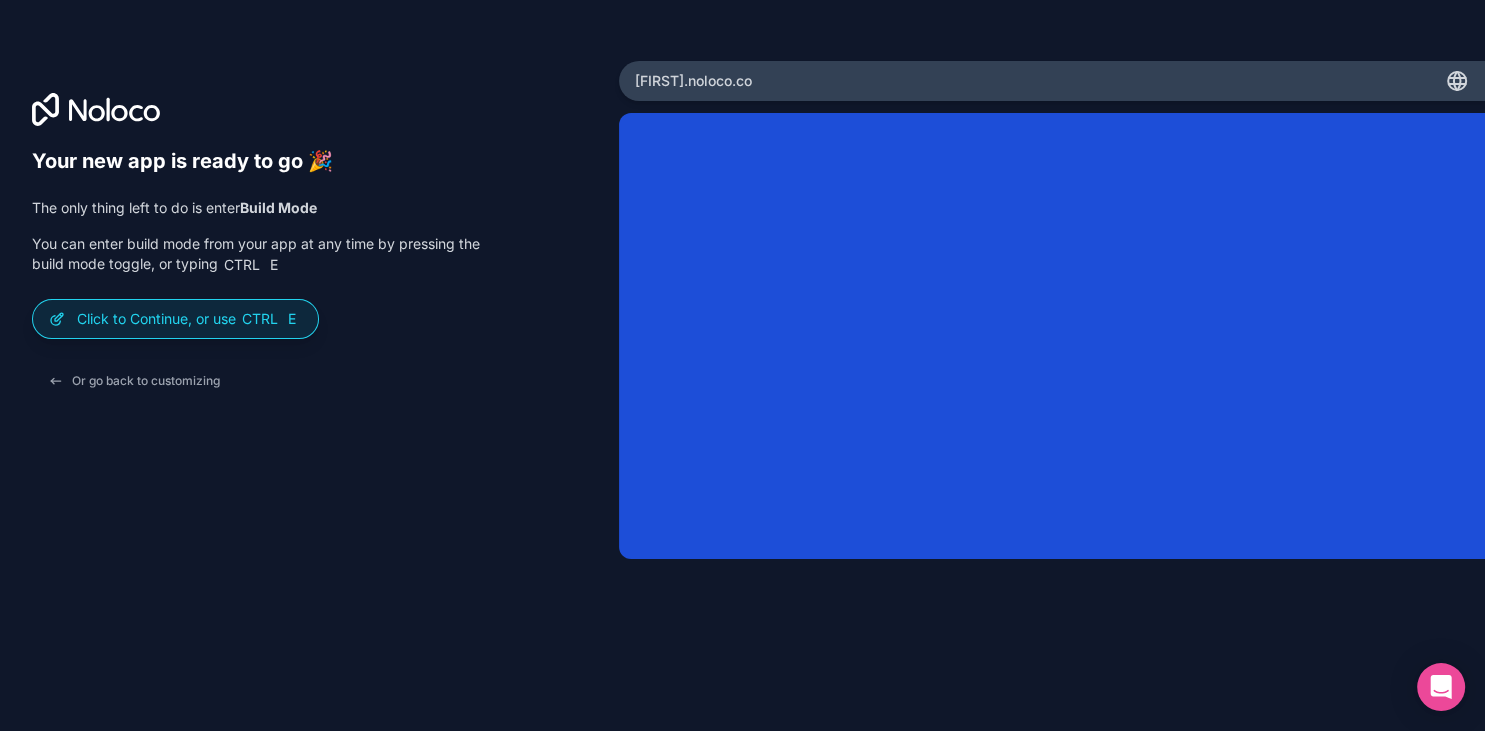 click at bounding box center (309, 109) 